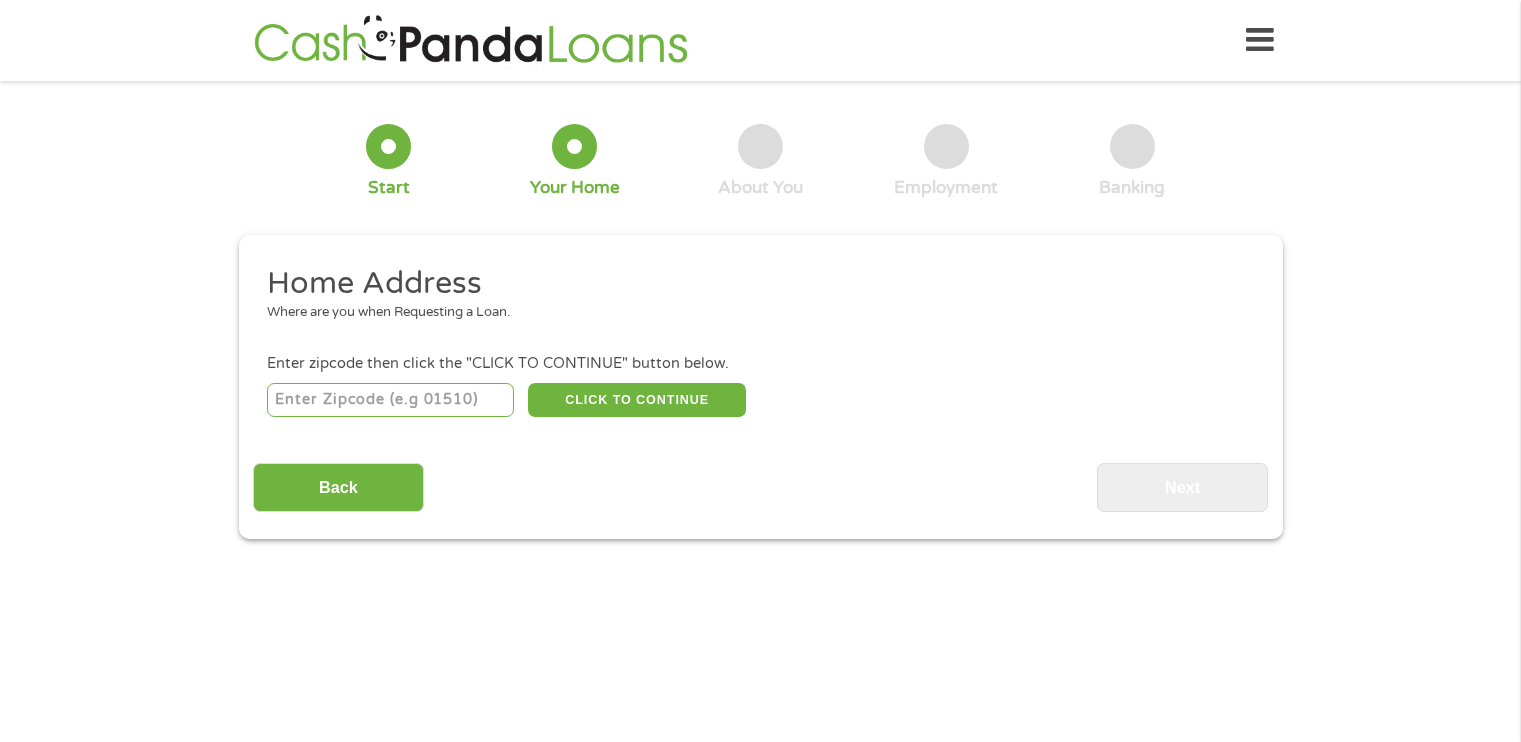 scroll, scrollTop: 0, scrollLeft: 0, axis: both 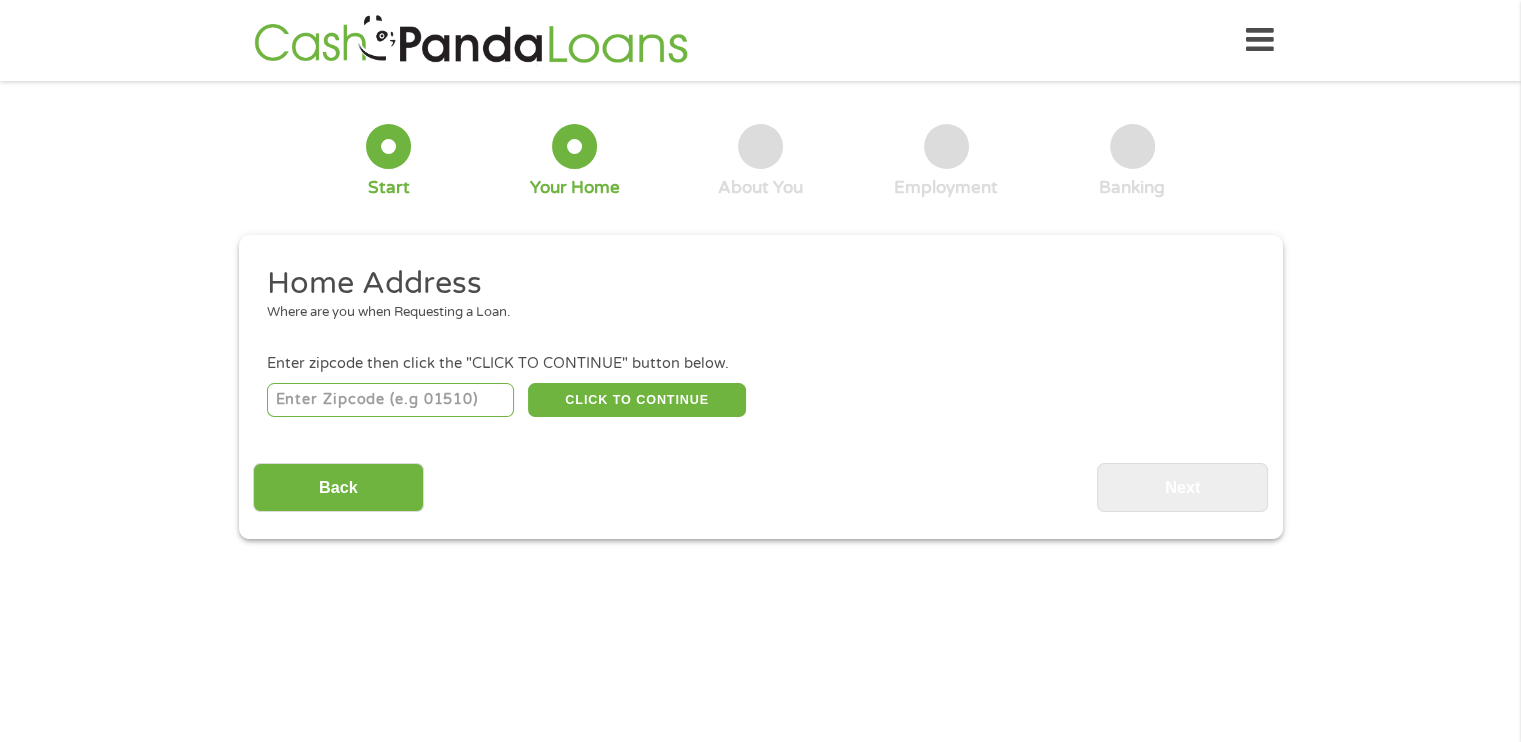 click at bounding box center [390, 400] 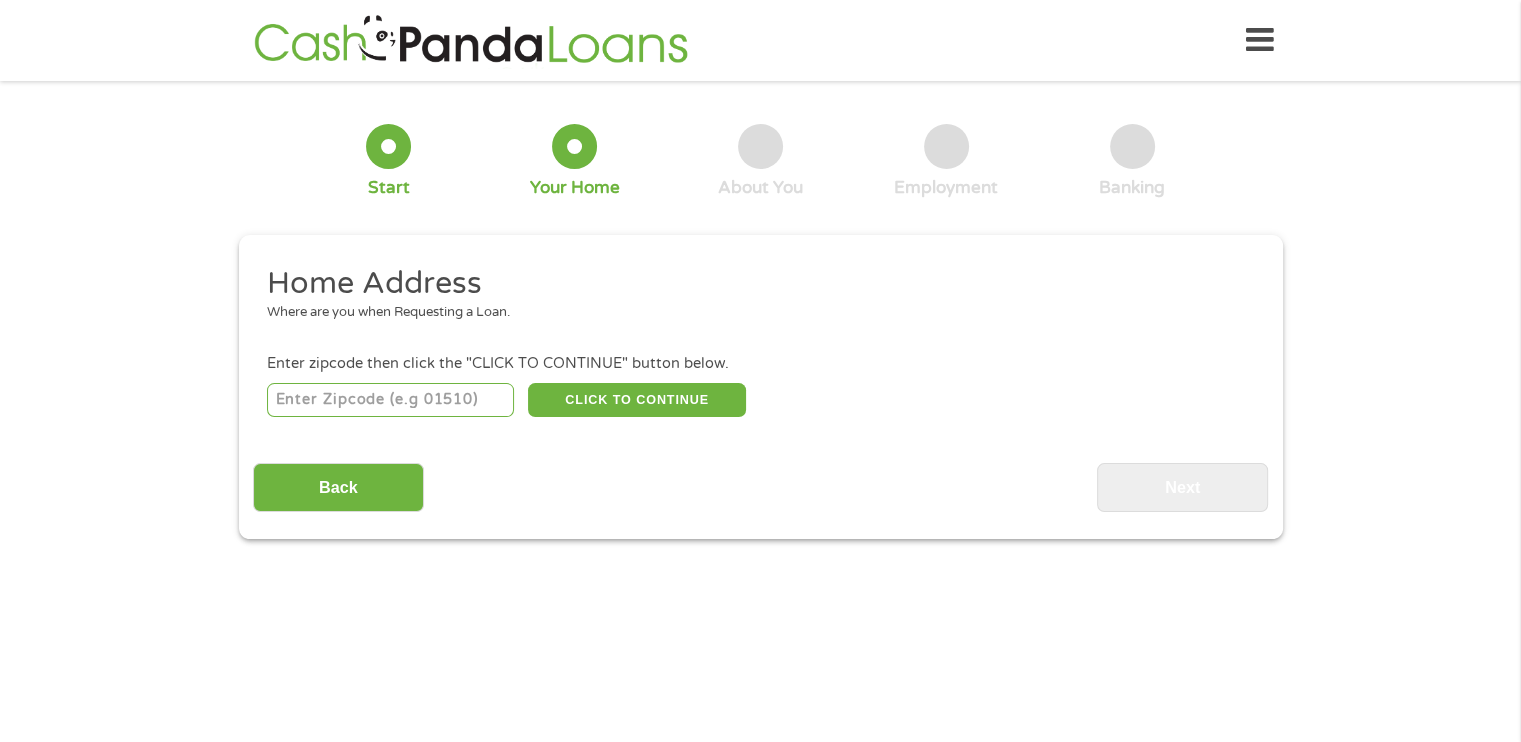 type on "[NUMBER]" 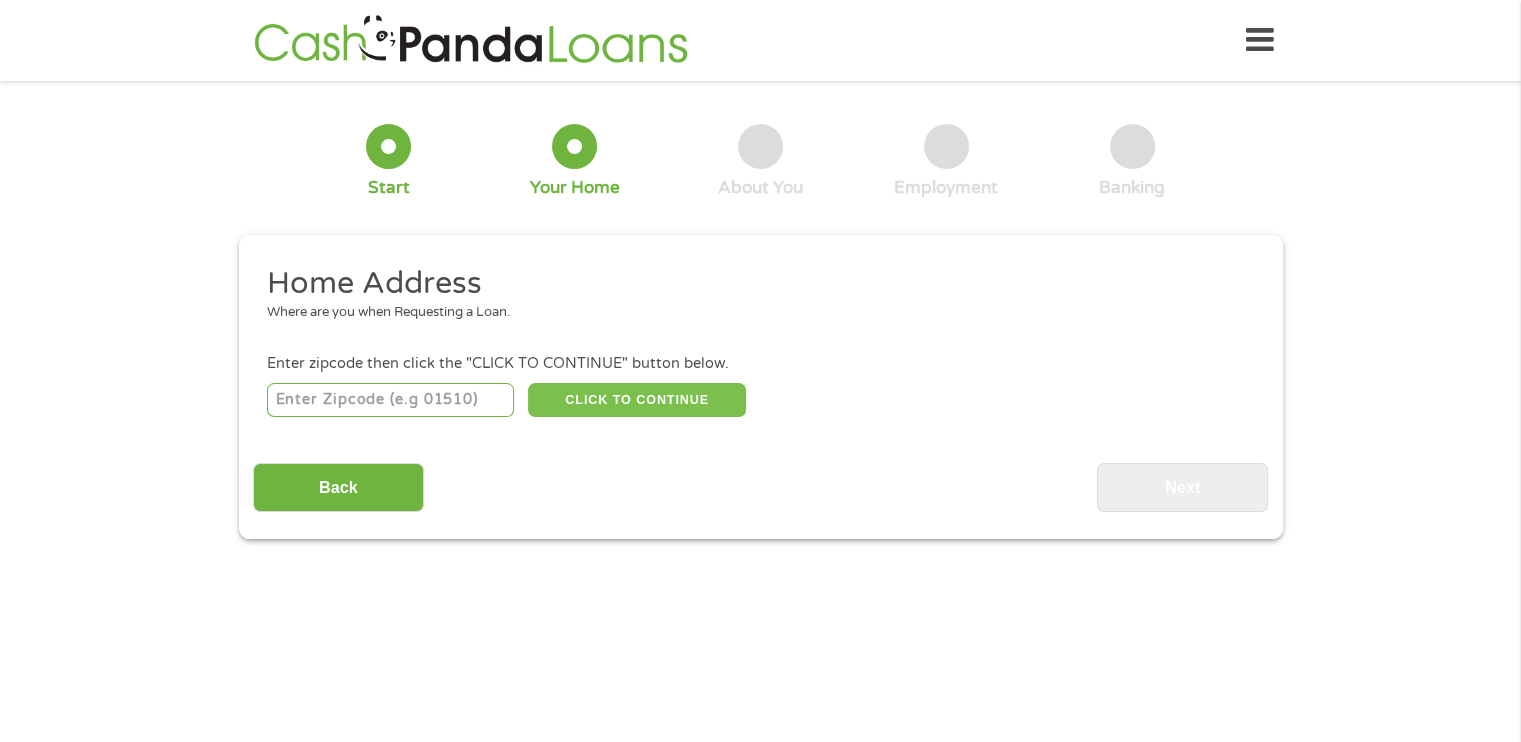click on "CLICK TO CONTINUE" at bounding box center [637, 400] 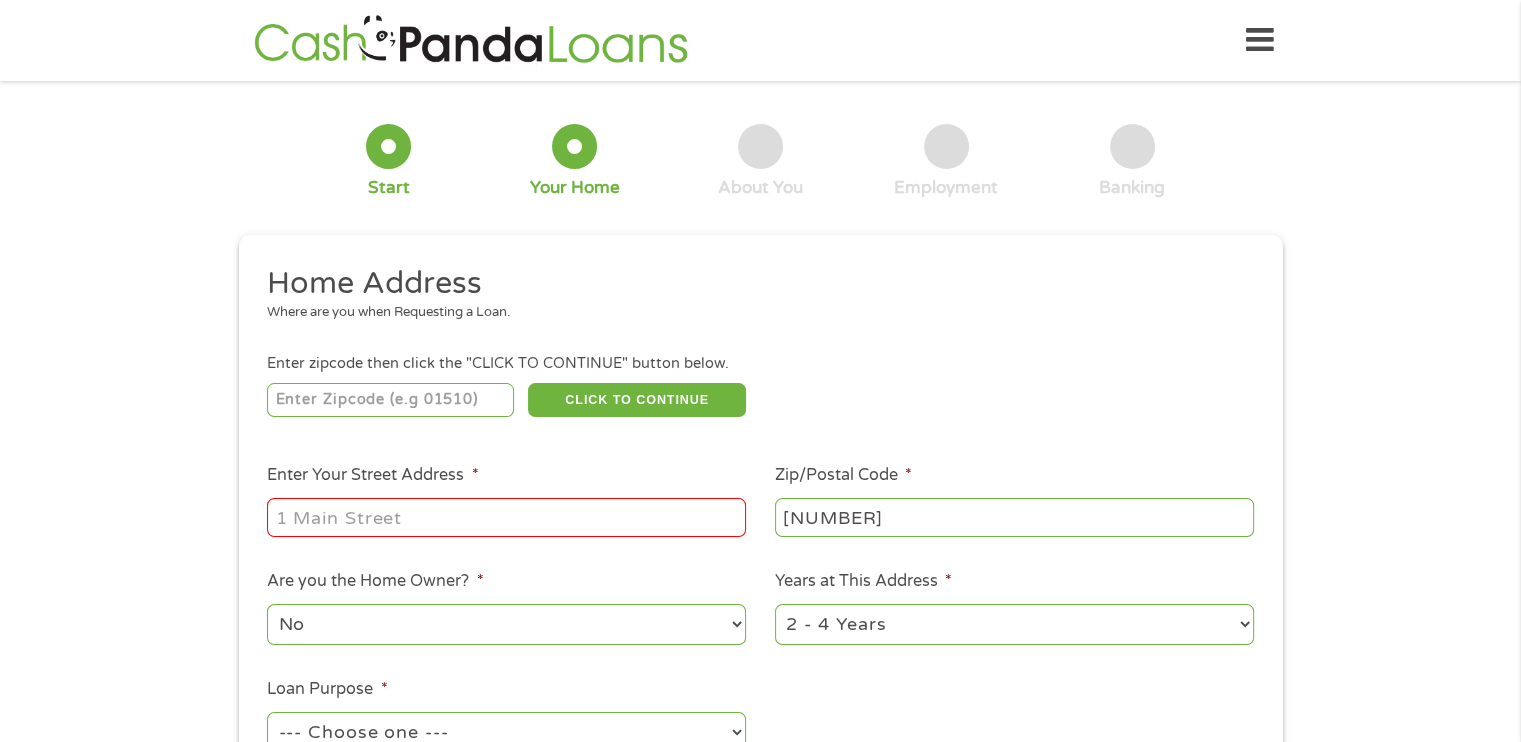 click on "Enter Your Street Address *" at bounding box center [506, 517] 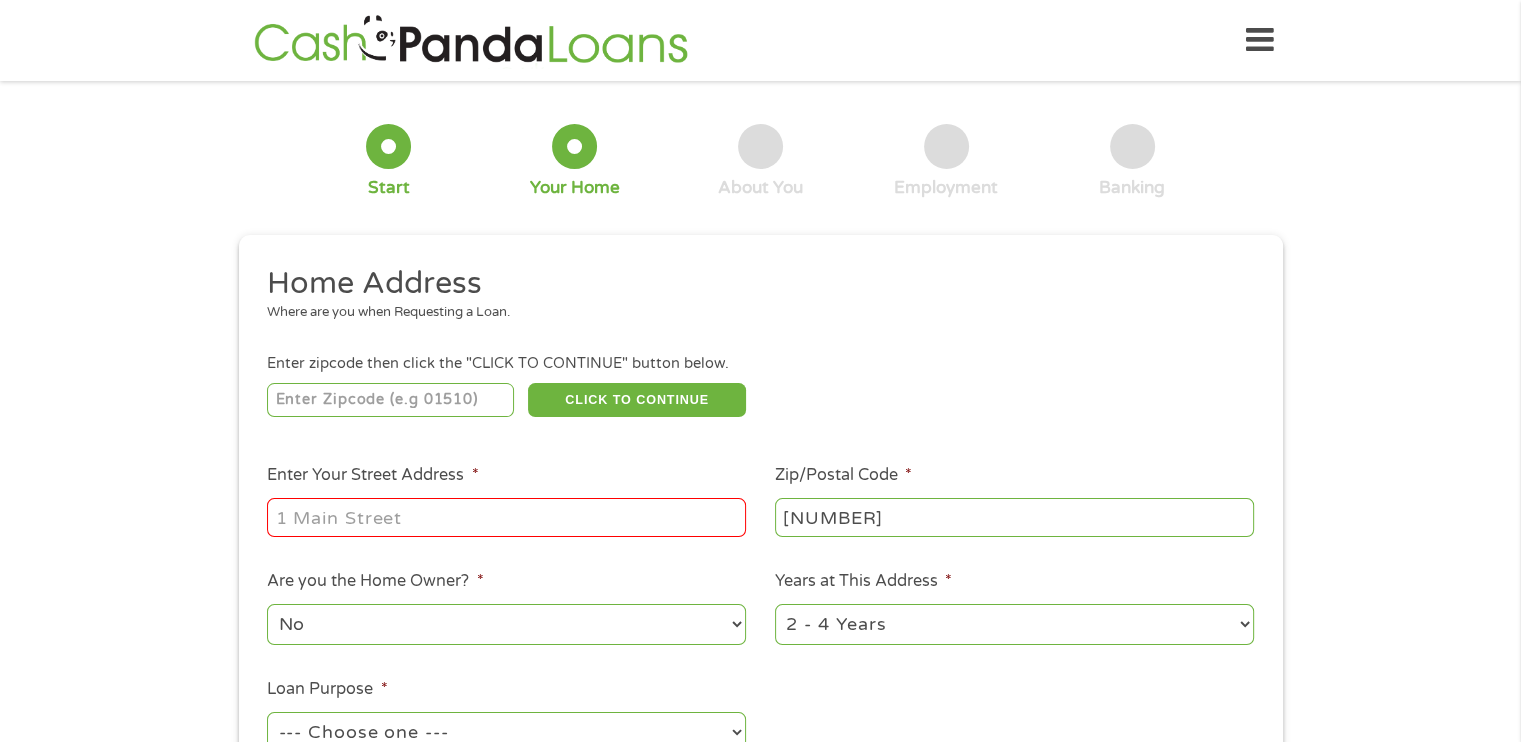 type on "[NUMBER] [STREET]" 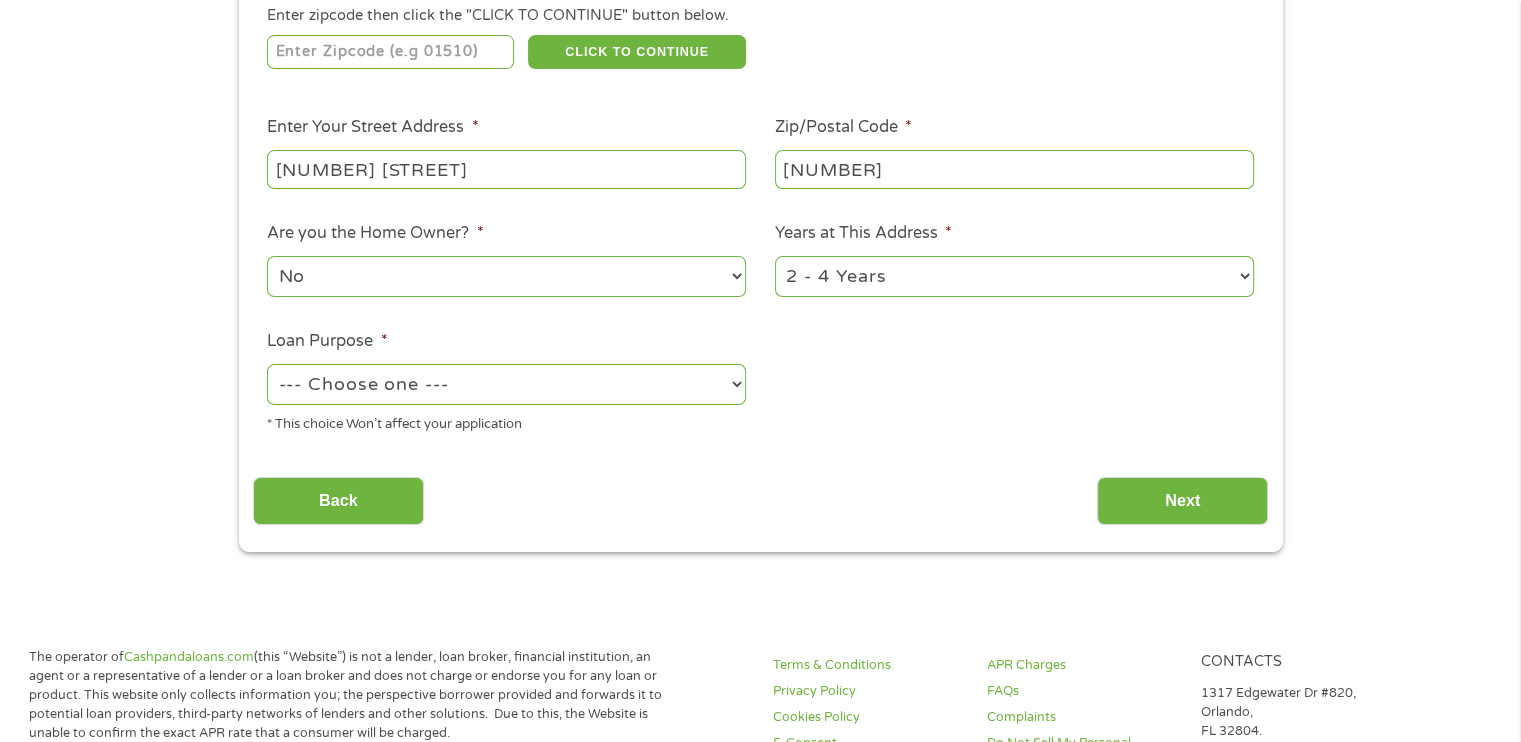 scroll, scrollTop: 348, scrollLeft: 0, axis: vertical 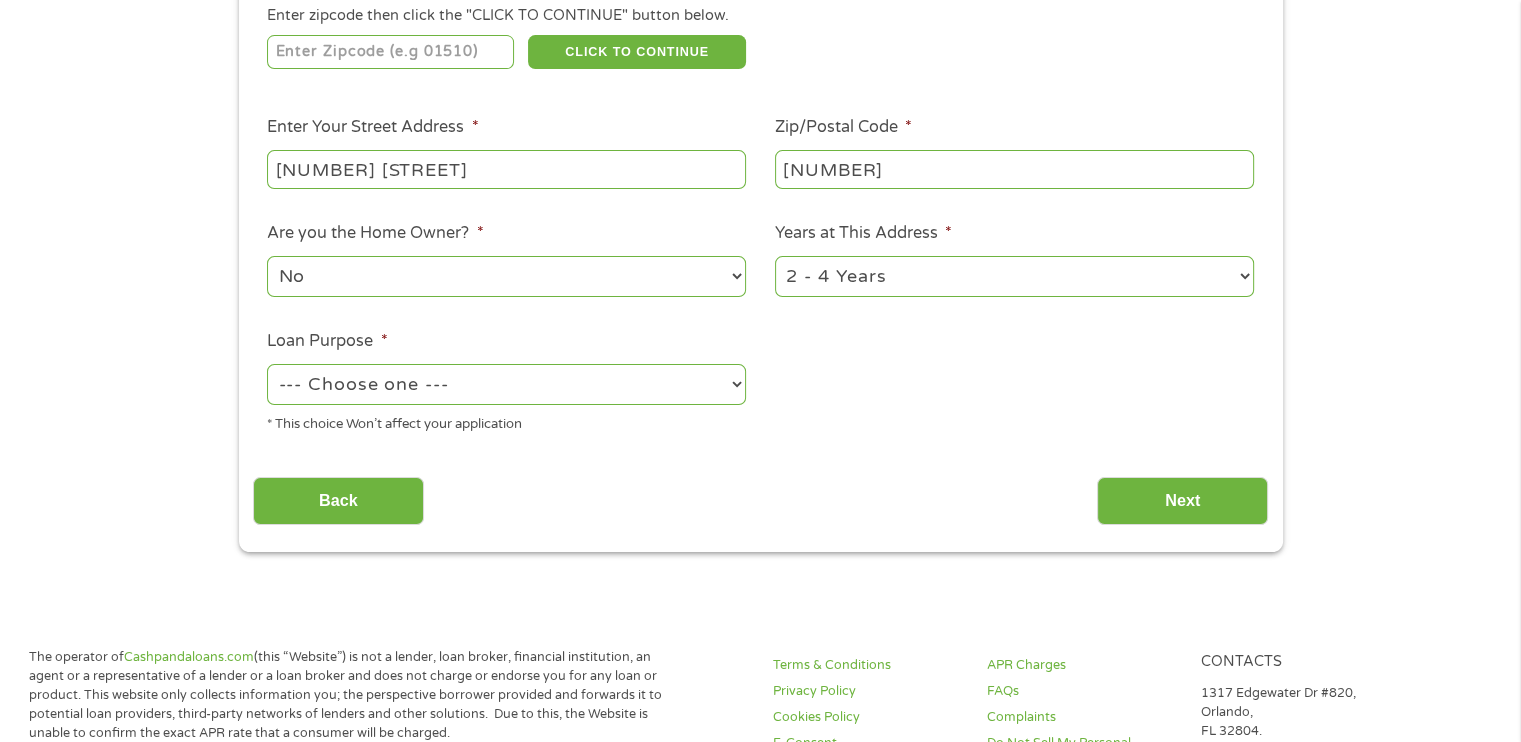 click on "--- Choose one --- Pay Bills Debt Consolidation Home Improvement Major Purchase Car Loan Short Term Cash Medical Expenses Other" at bounding box center [506, 384] 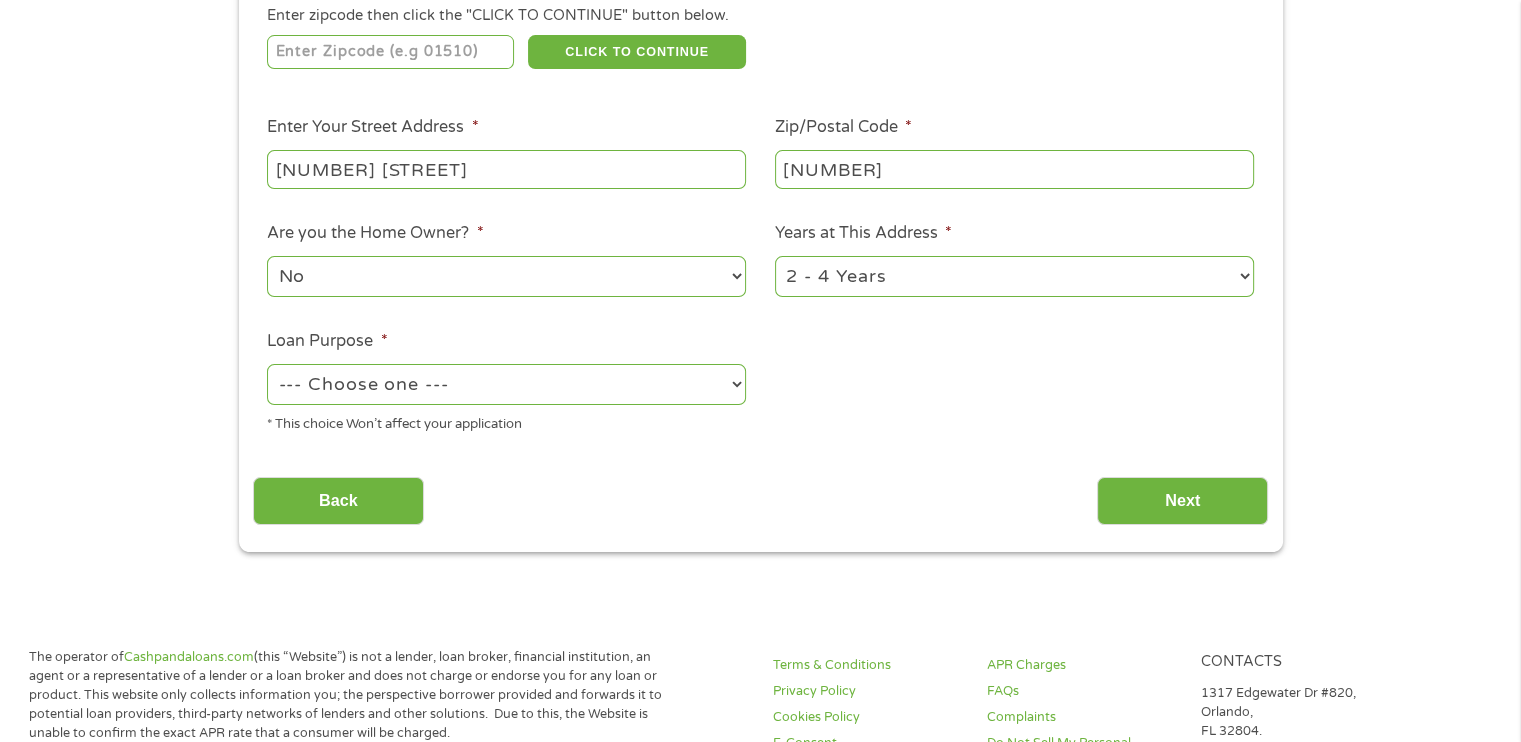 select on "shorttermcash" 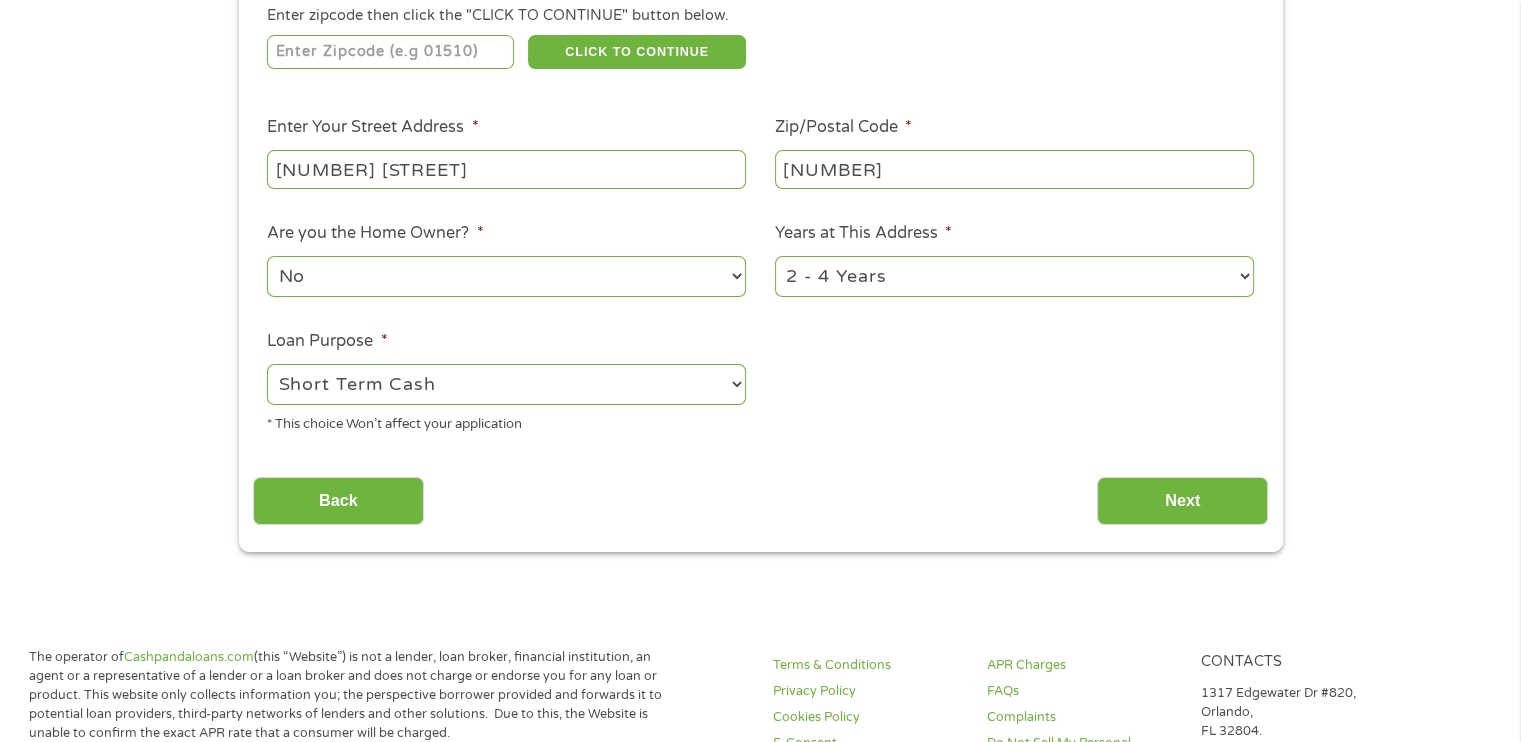click on "--- Choose one --- Pay Bills Debt Consolidation Home Improvement Major Purchase Car Loan Short Term Cash Medical Expenses Other" at bounding box center (506, 384) 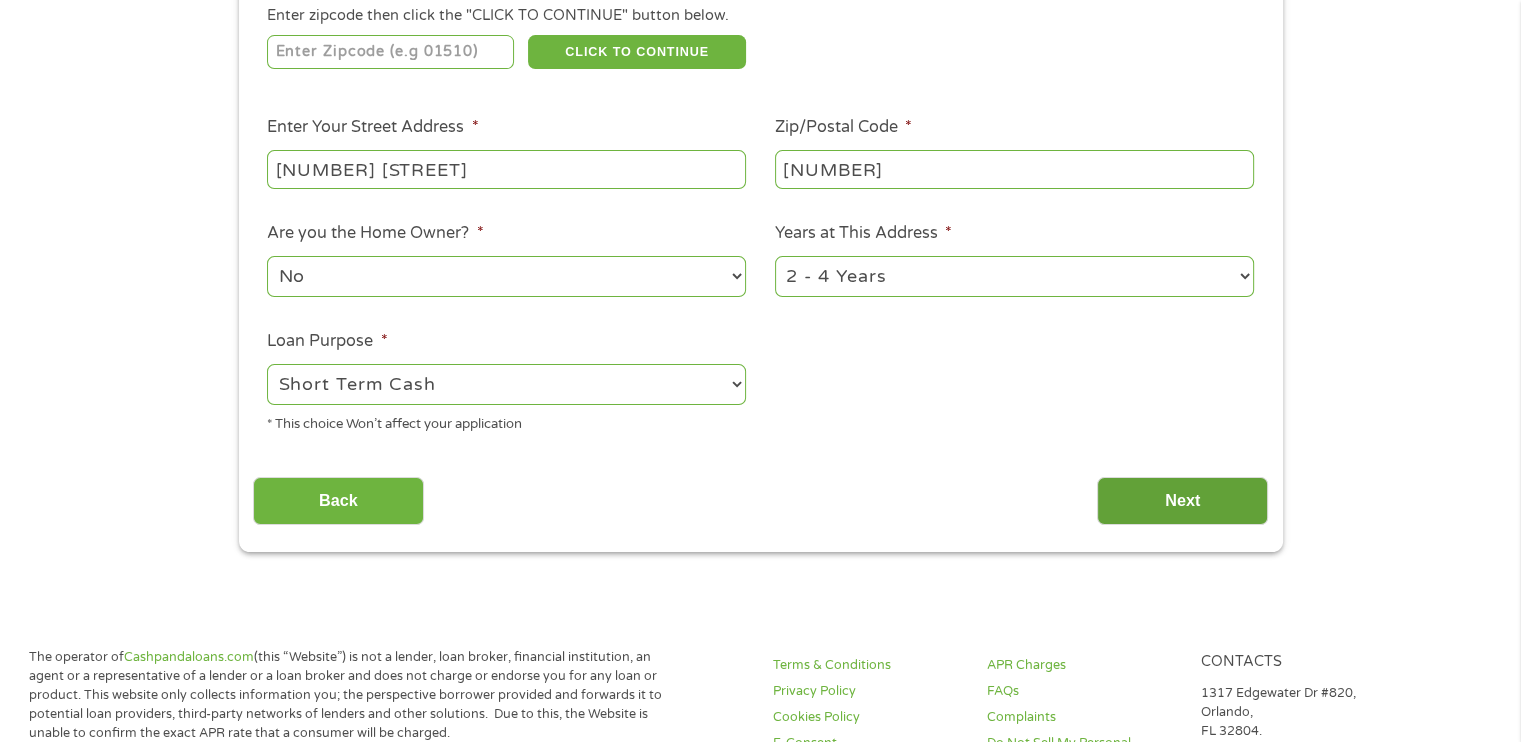 click on "Next" at bounding box center [1182, 501] 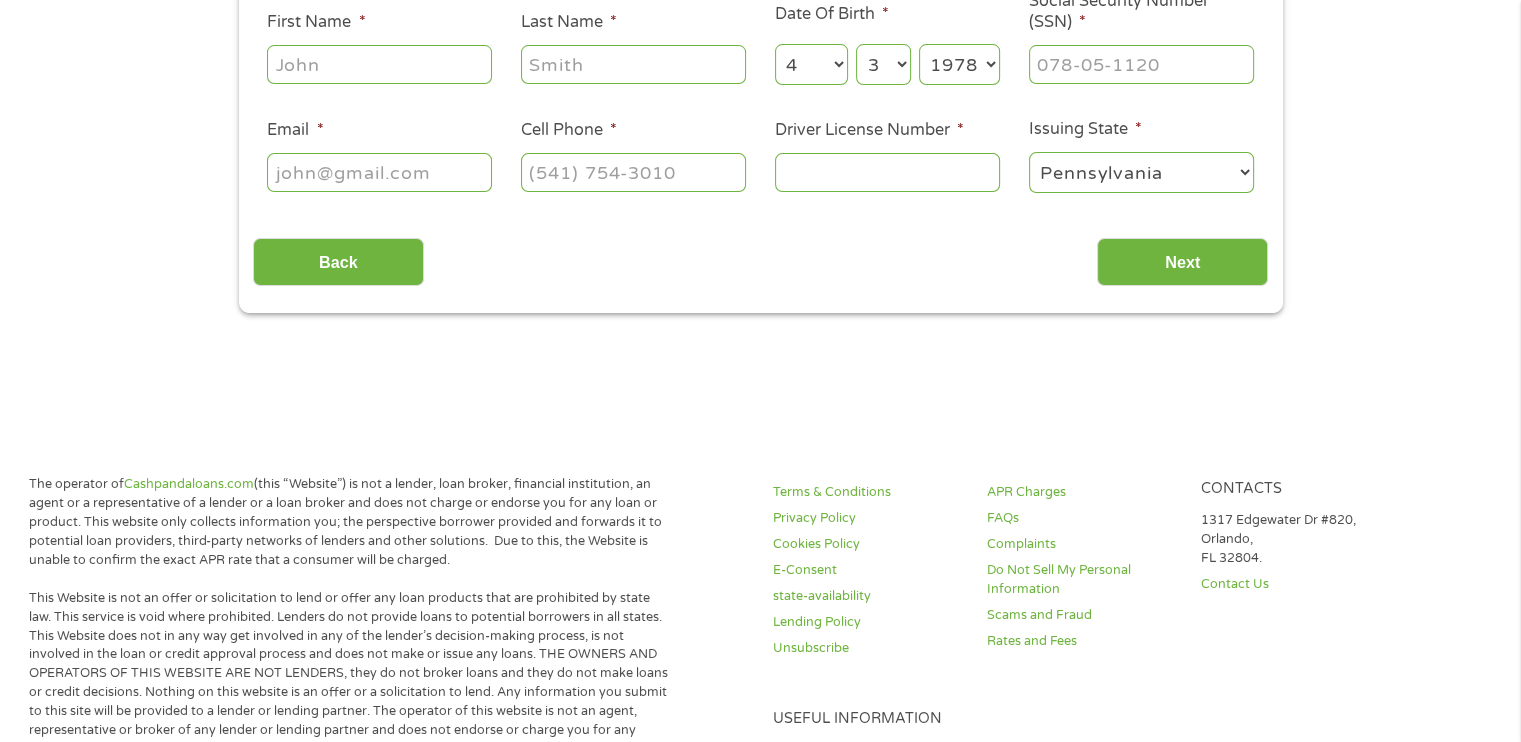 scroll, scrollTop: 242, scrollLeft: 0, axis: vertical 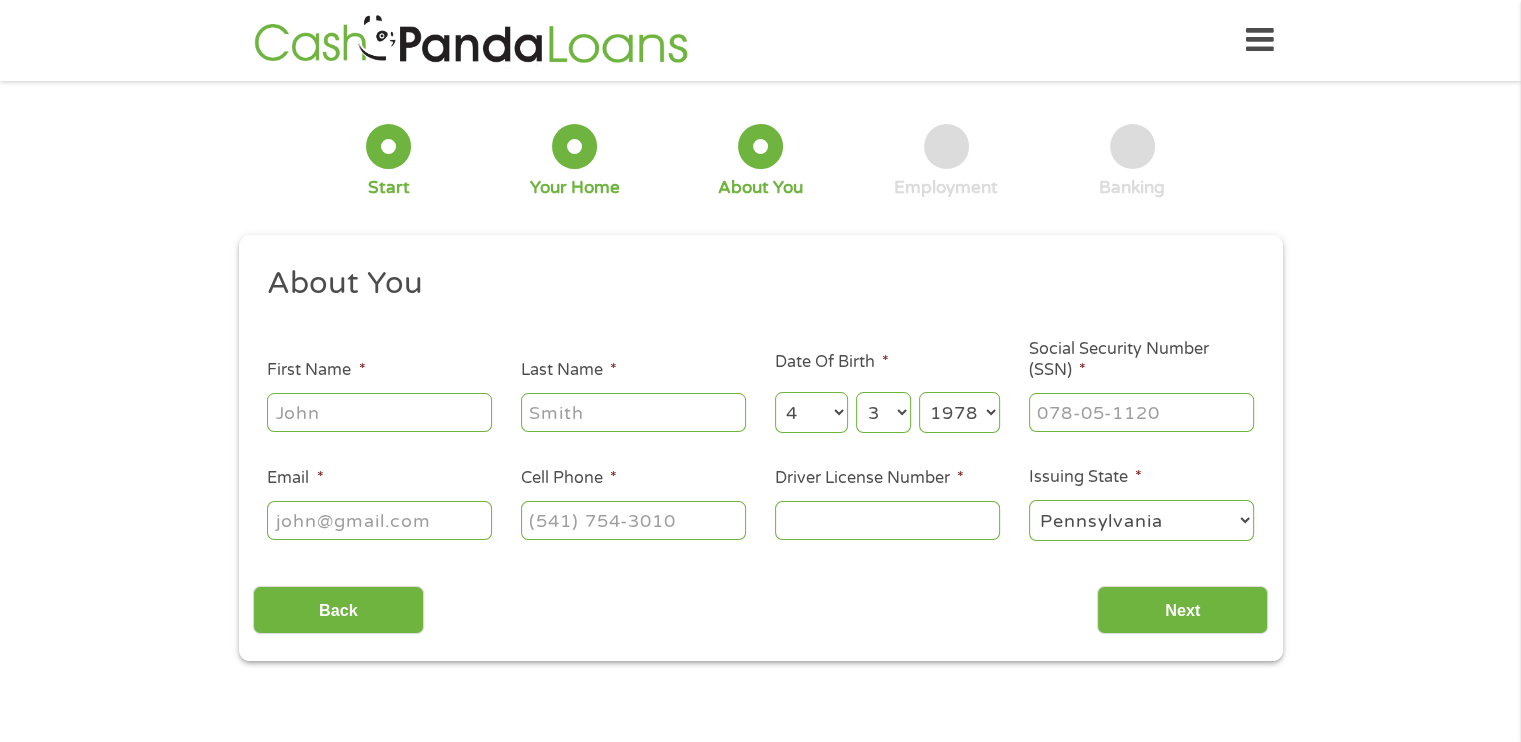 click on "First Name *" at bounding box center [379, 412] 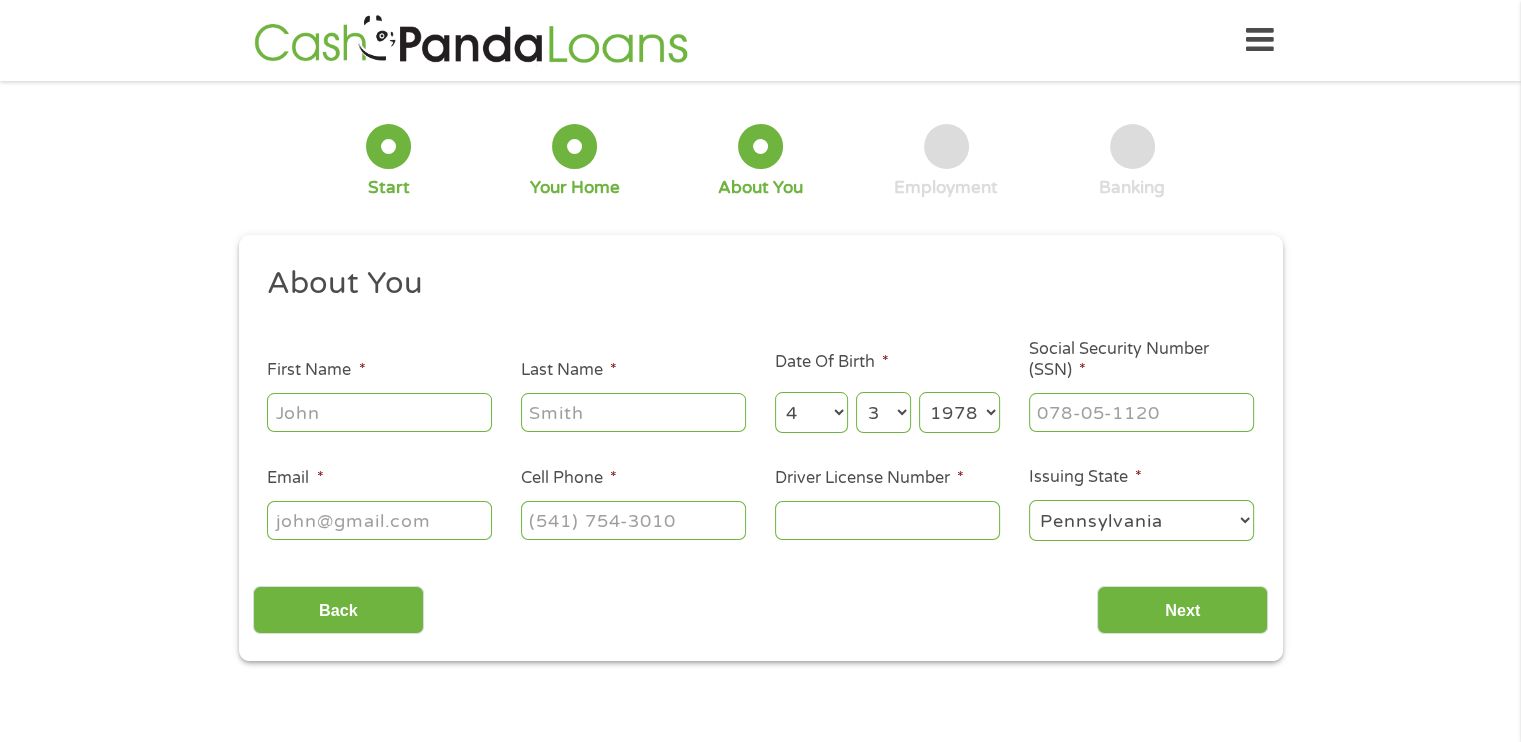 type on "[FIRST]" 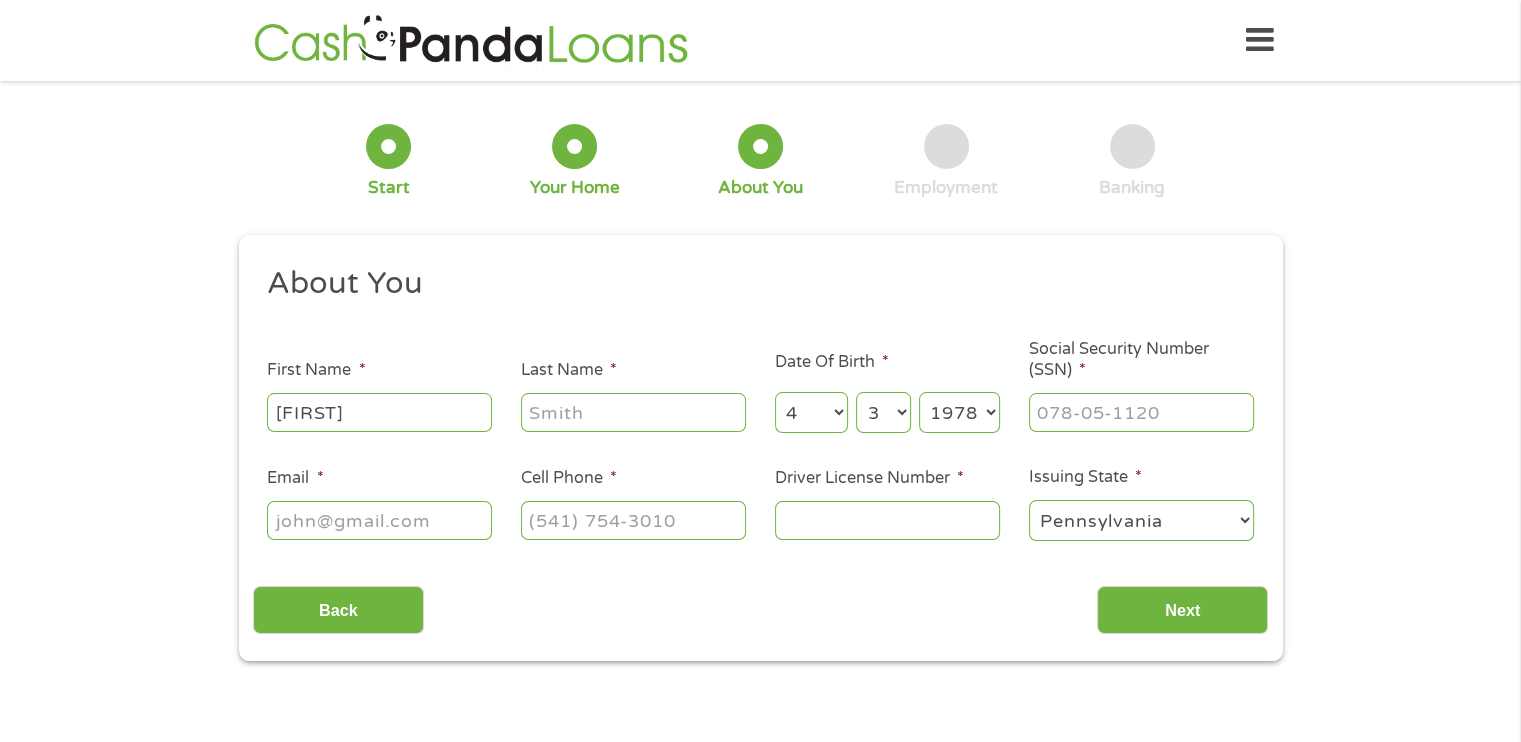 type on "[LAST]" 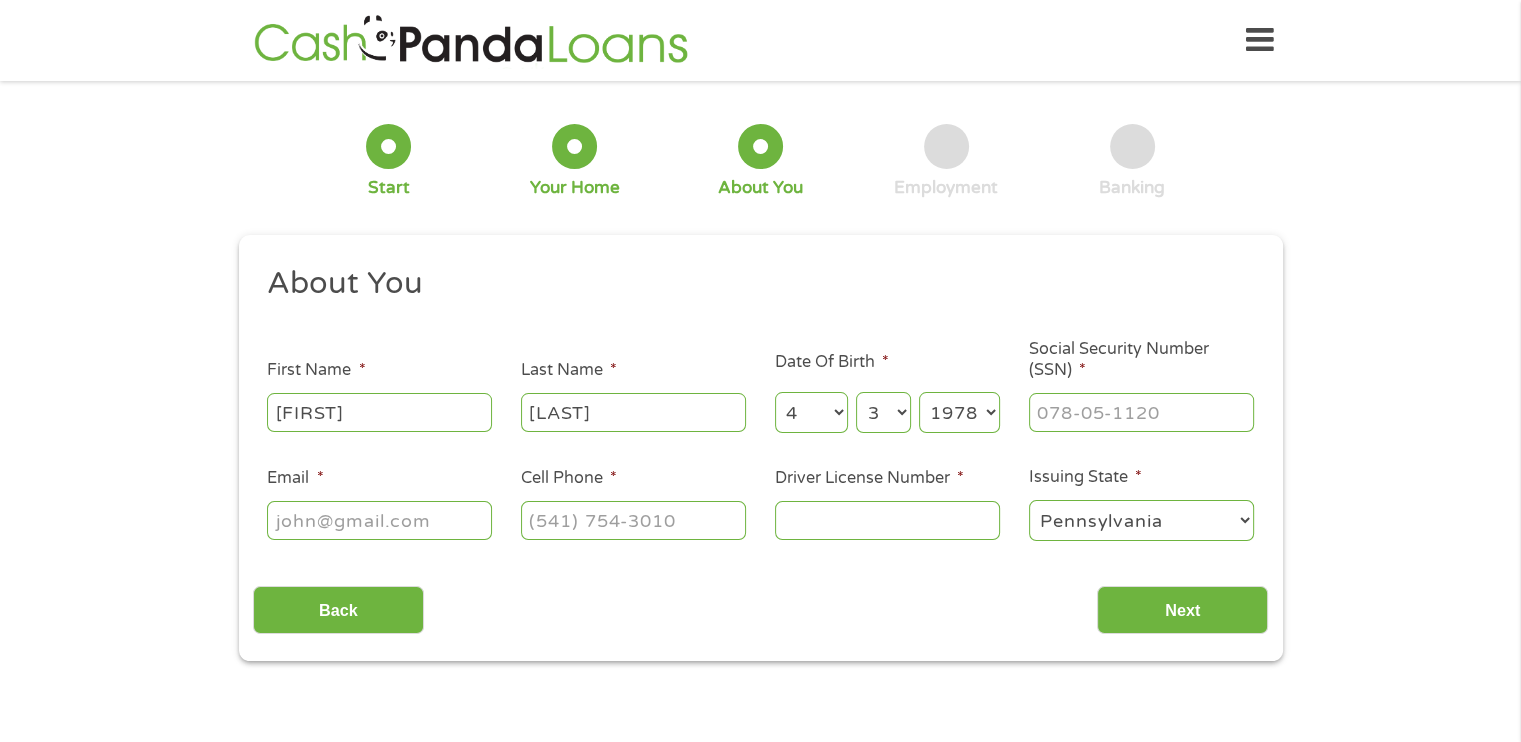 type on "[USERNAME]@[DOMAIN].com" 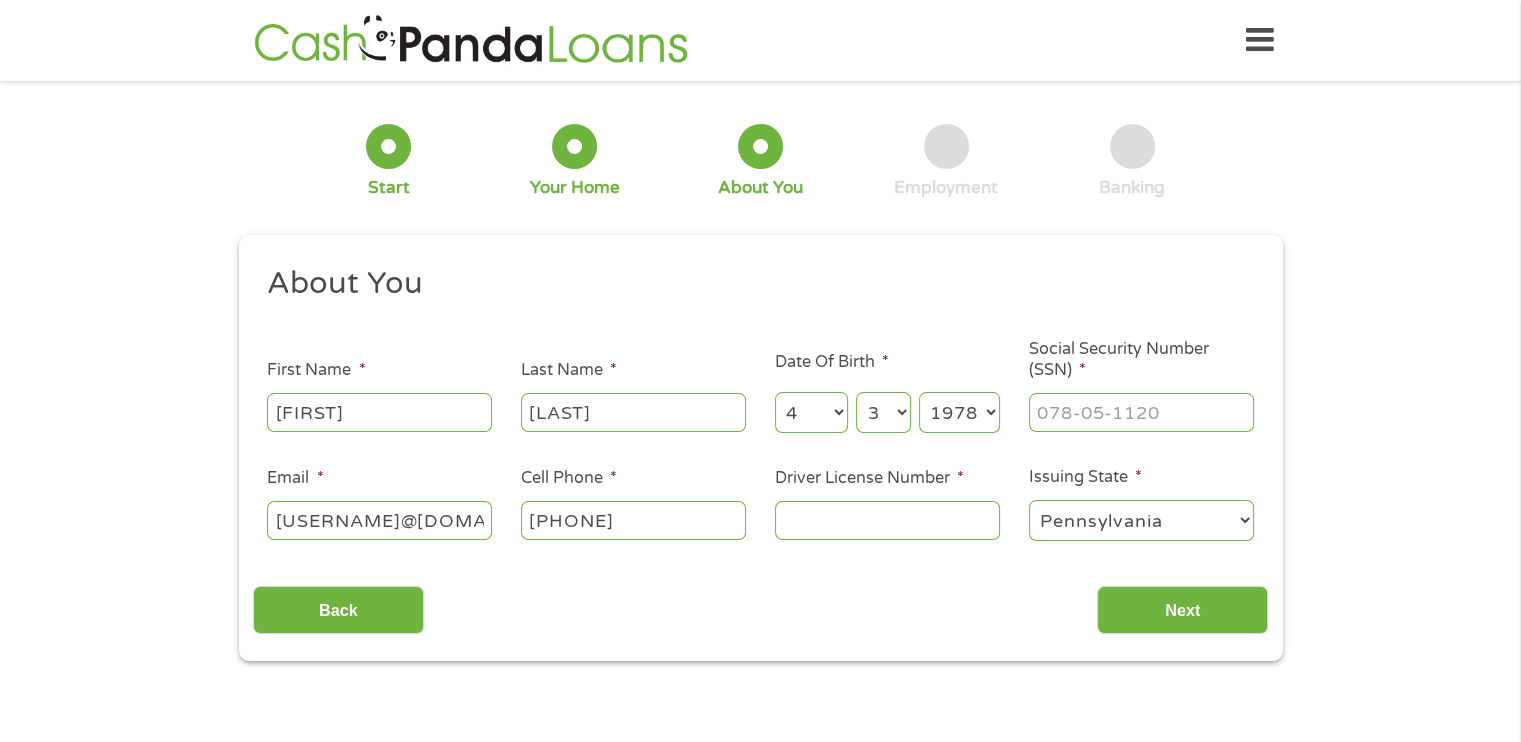 type on "[PHONE]" 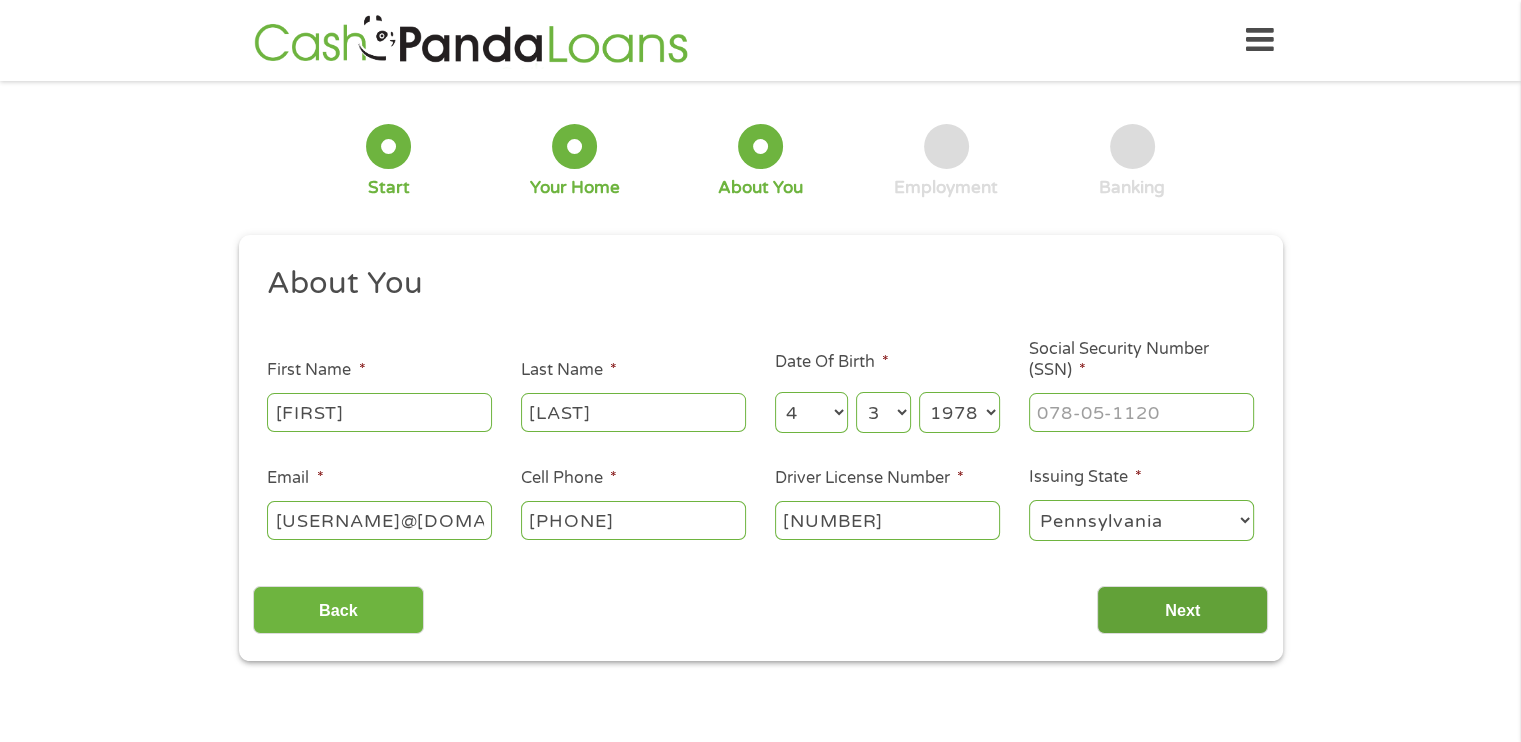 type on "[NUMBER]" 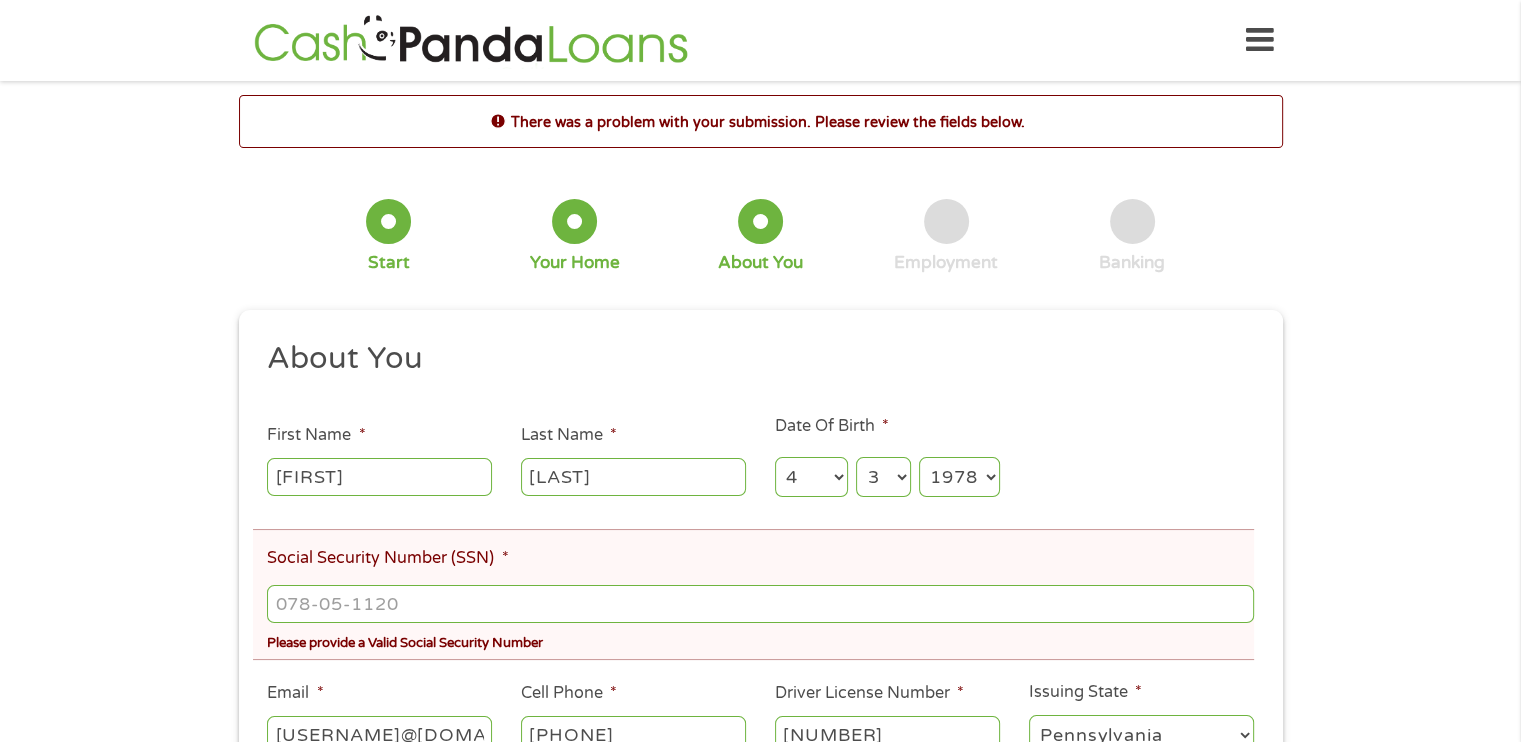 scroll, scrollTop: 8, scrollLeft: 8, axis: both 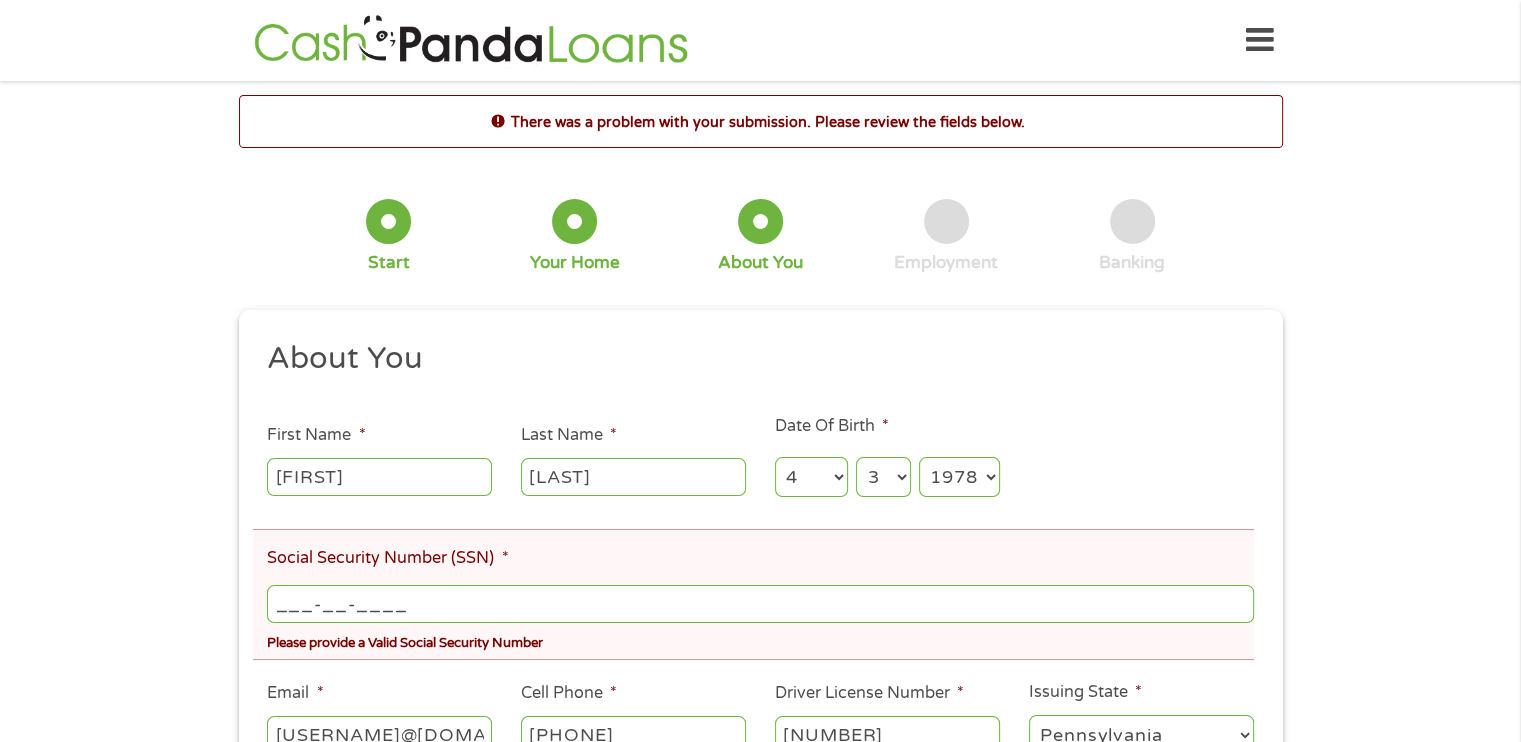 click on "___-__-____" at bounding box center [760, 604] 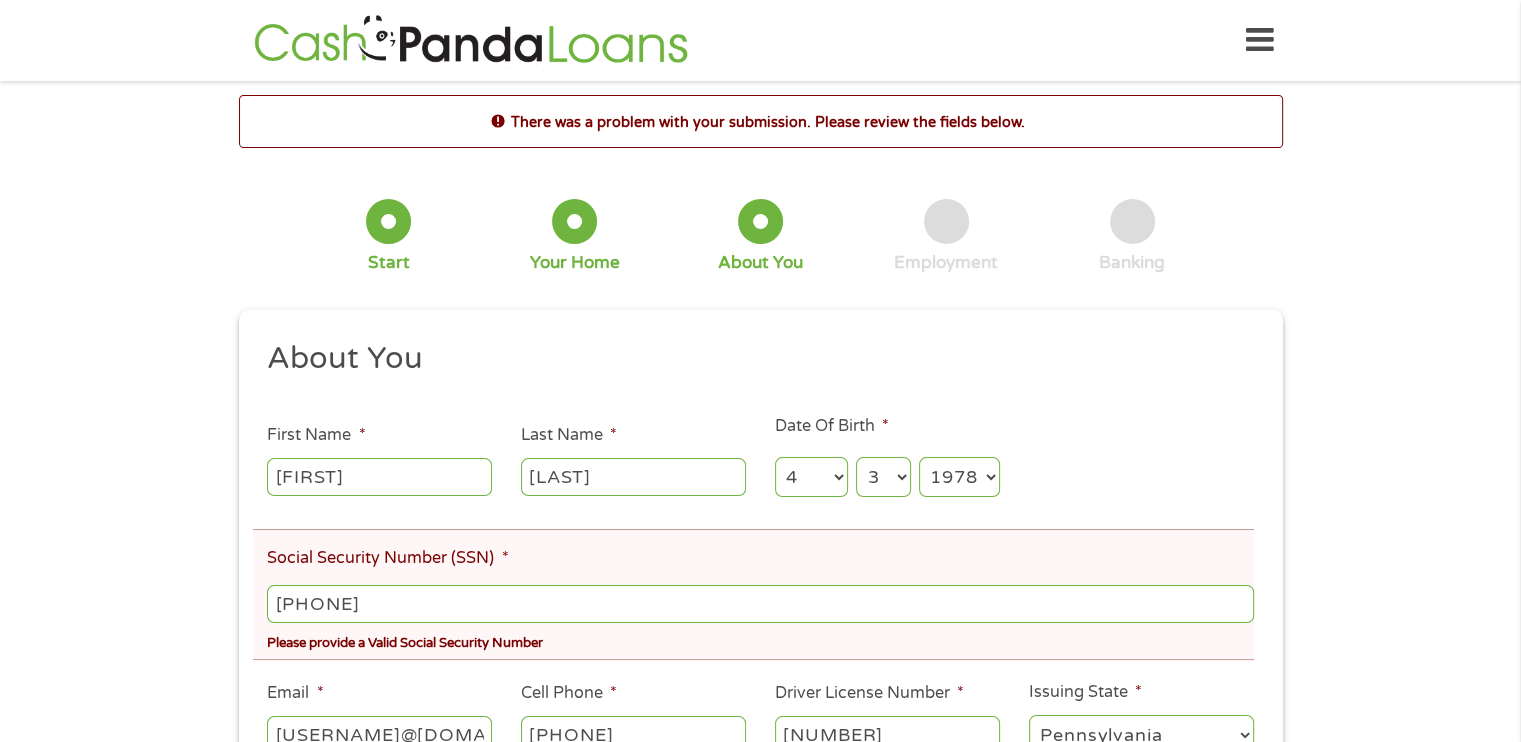type on "[PHONE]" 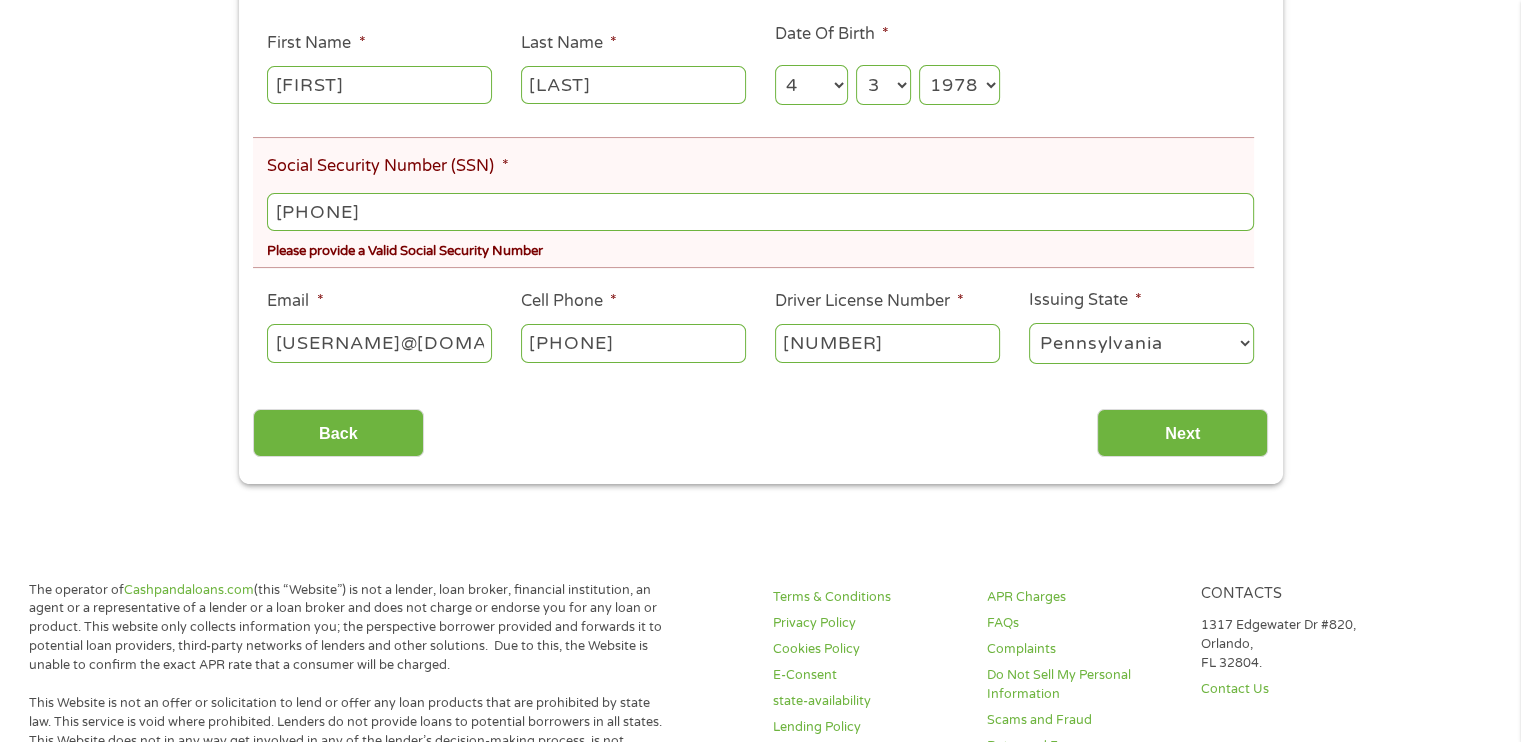 scroll, scrollTop: 395, scrollLeft: 0, axis: vertical 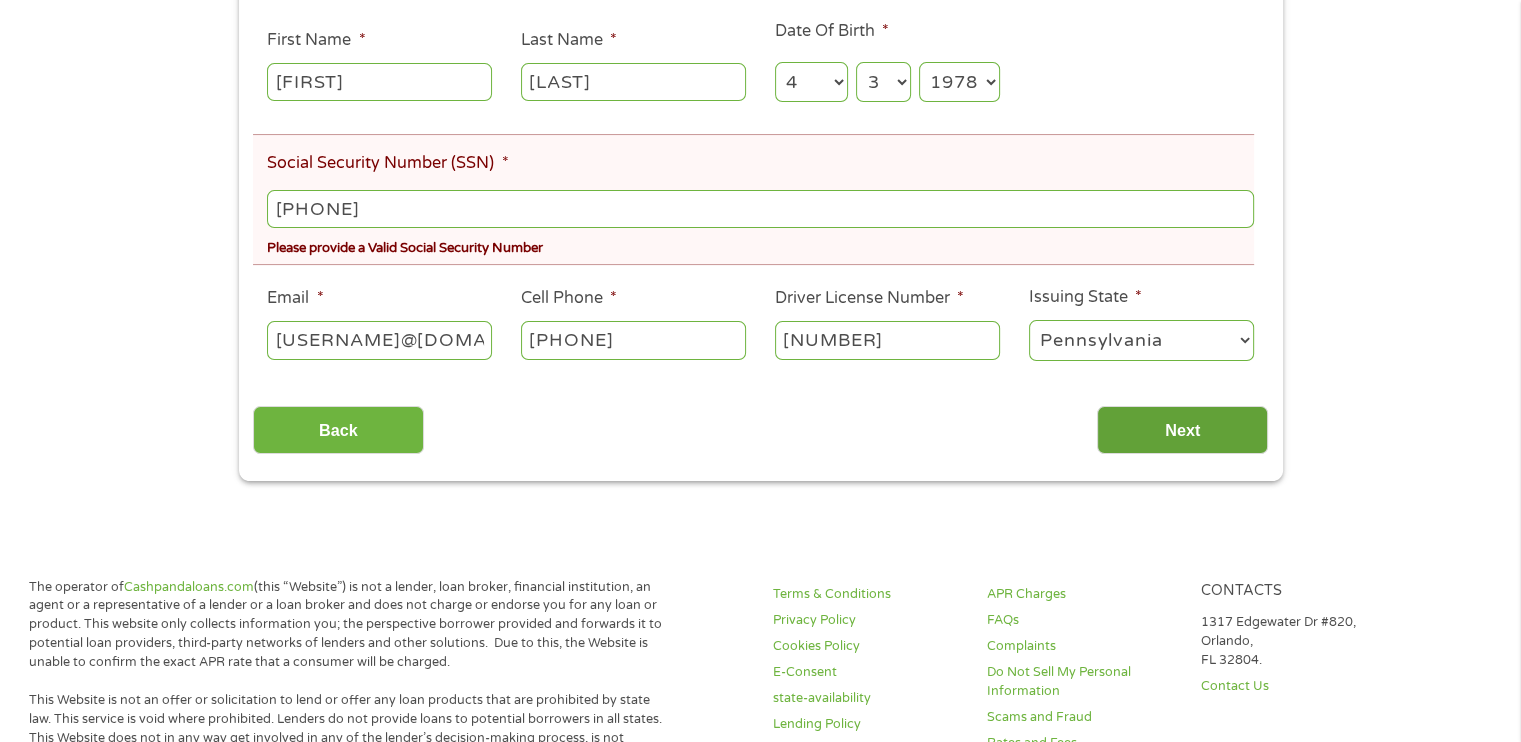 click on "Next" at bounding box center [1182, 430] 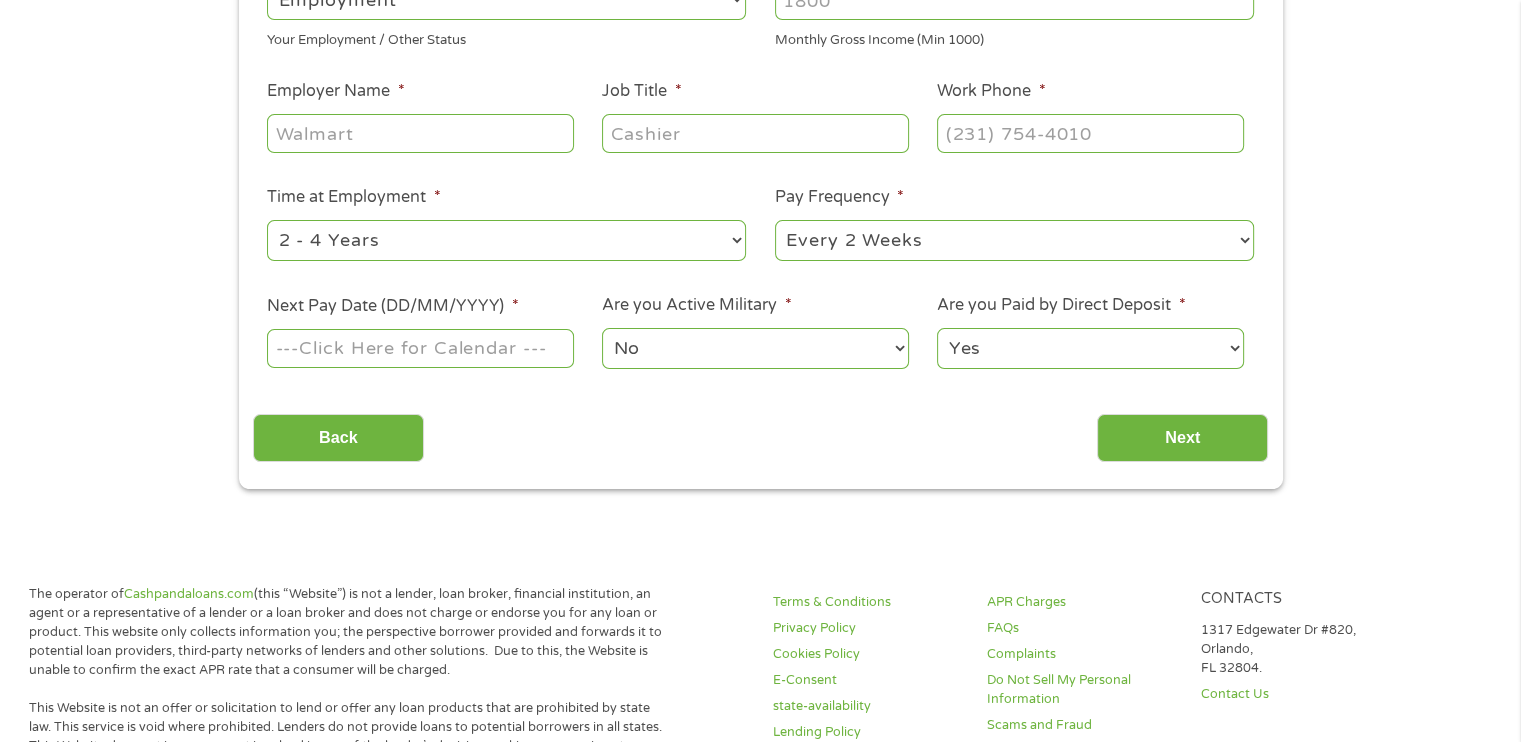 scroll, scrollTop: 231, scrollLeft: 0, axis: vertical 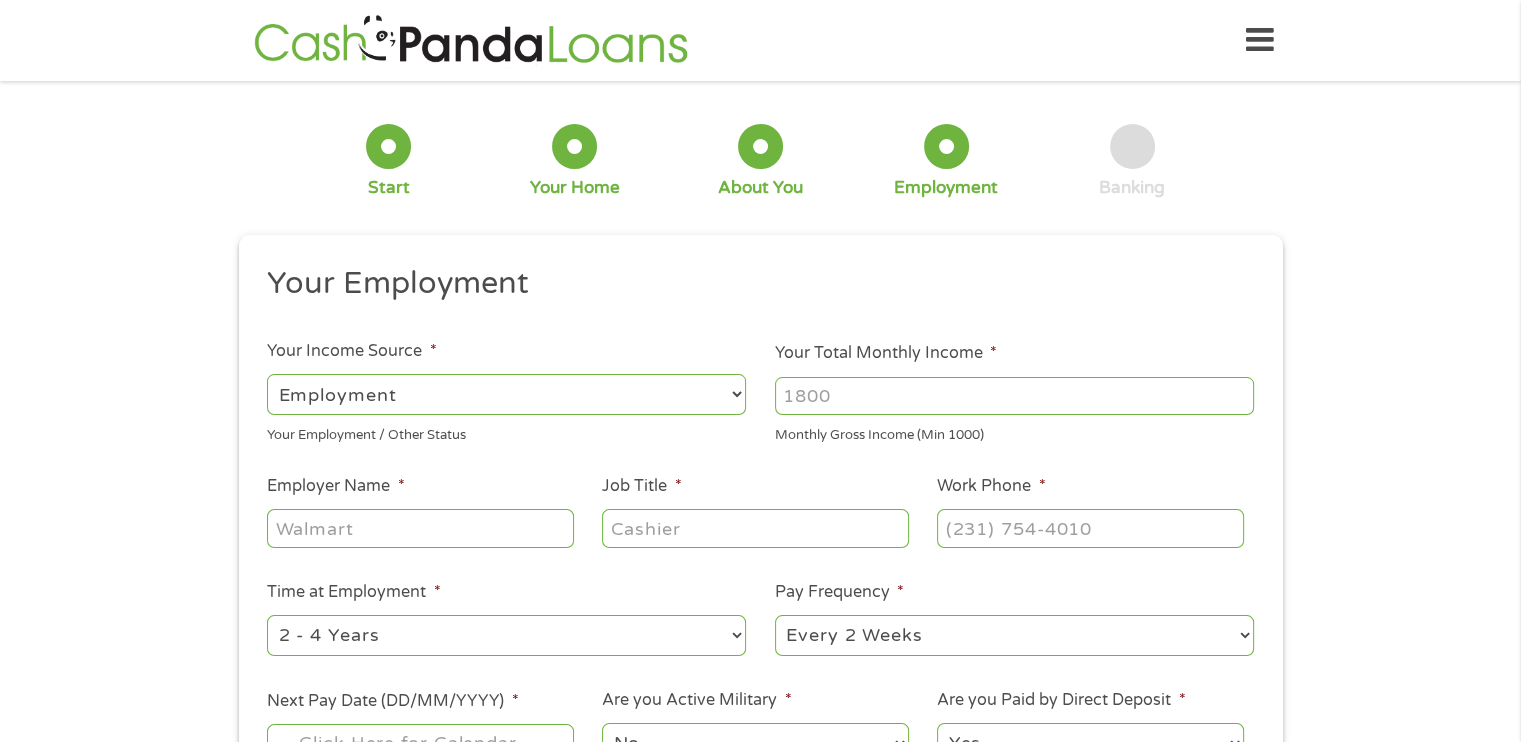click on "Your Total Monthly Income *" at bounding box center [1014, 396] 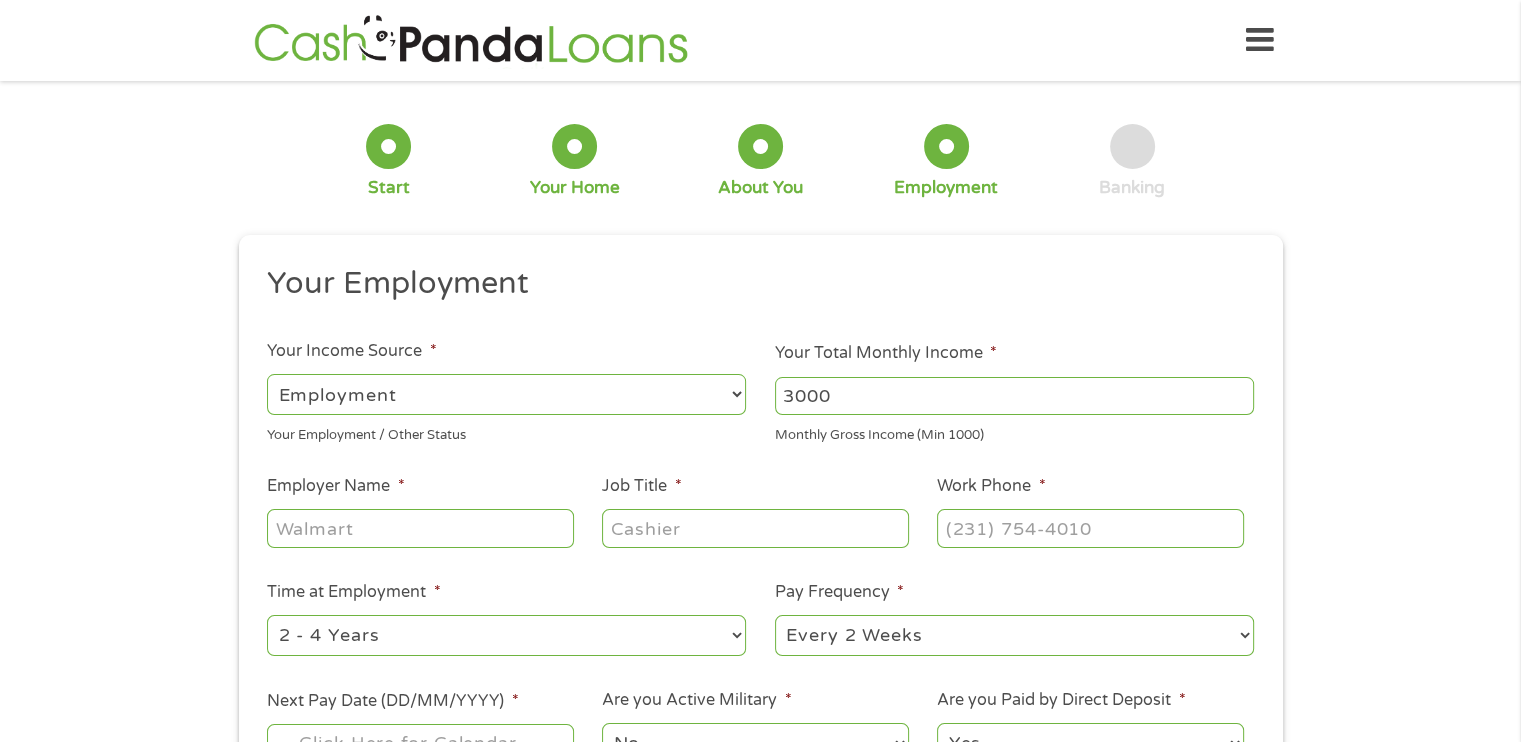 type on "3000" 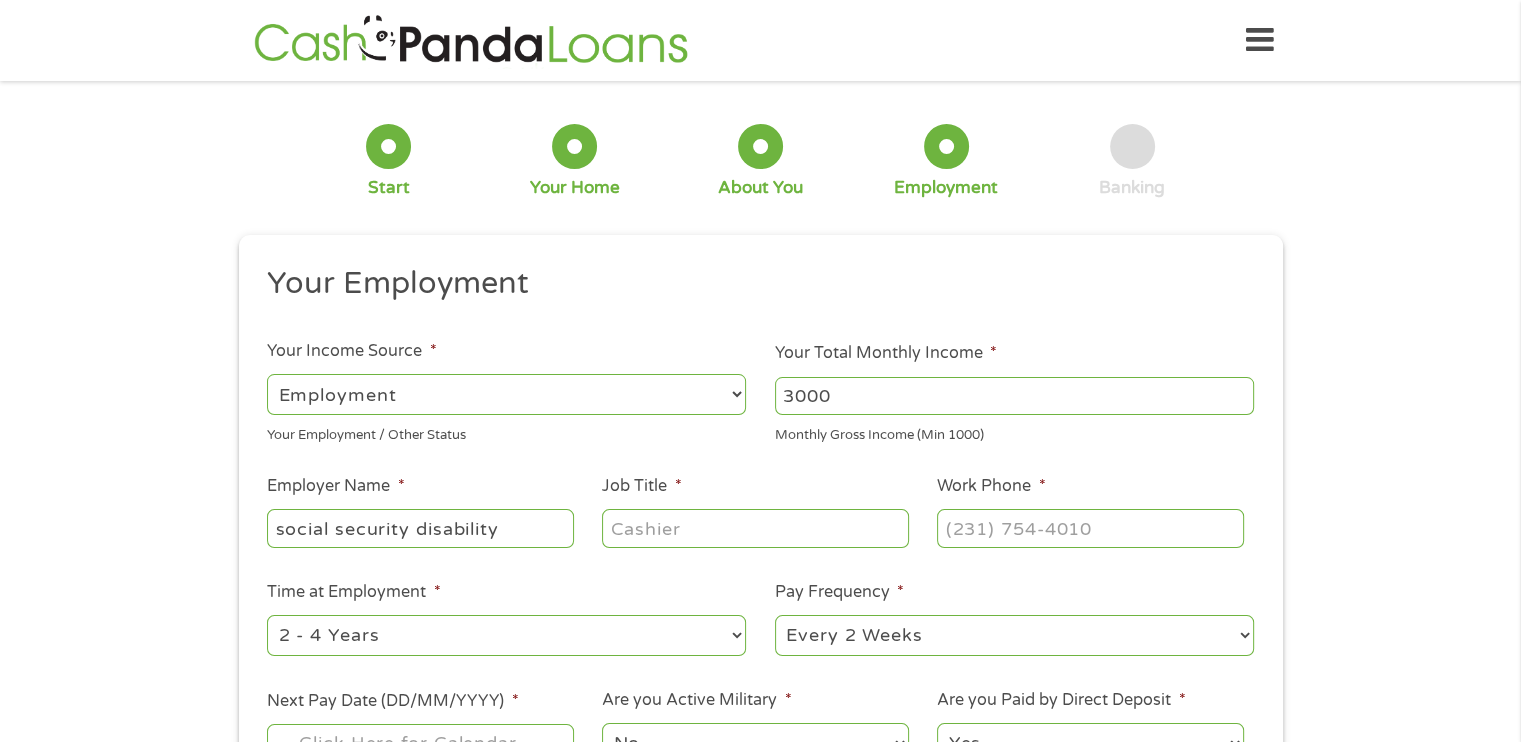 type on "social security disability" 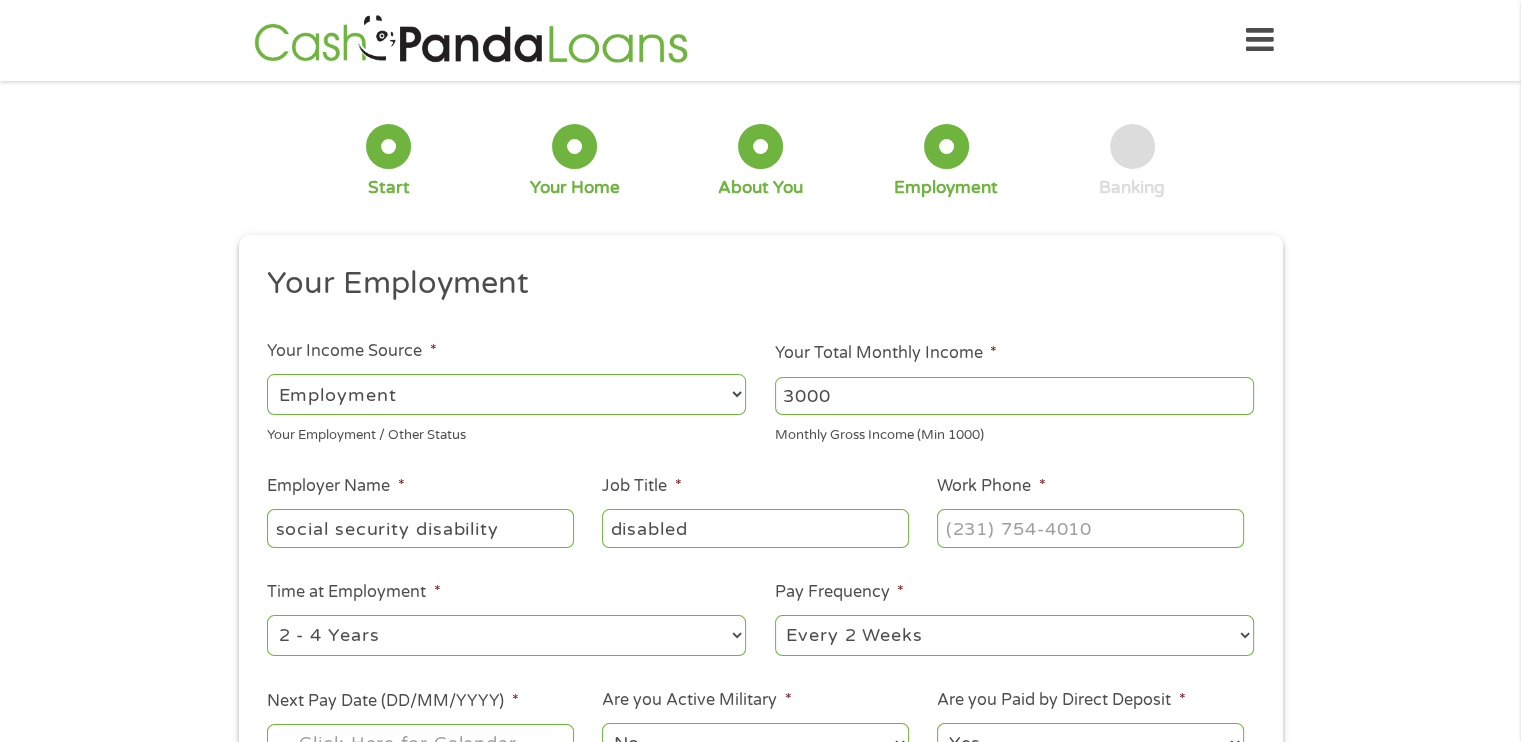 type on "disabled" 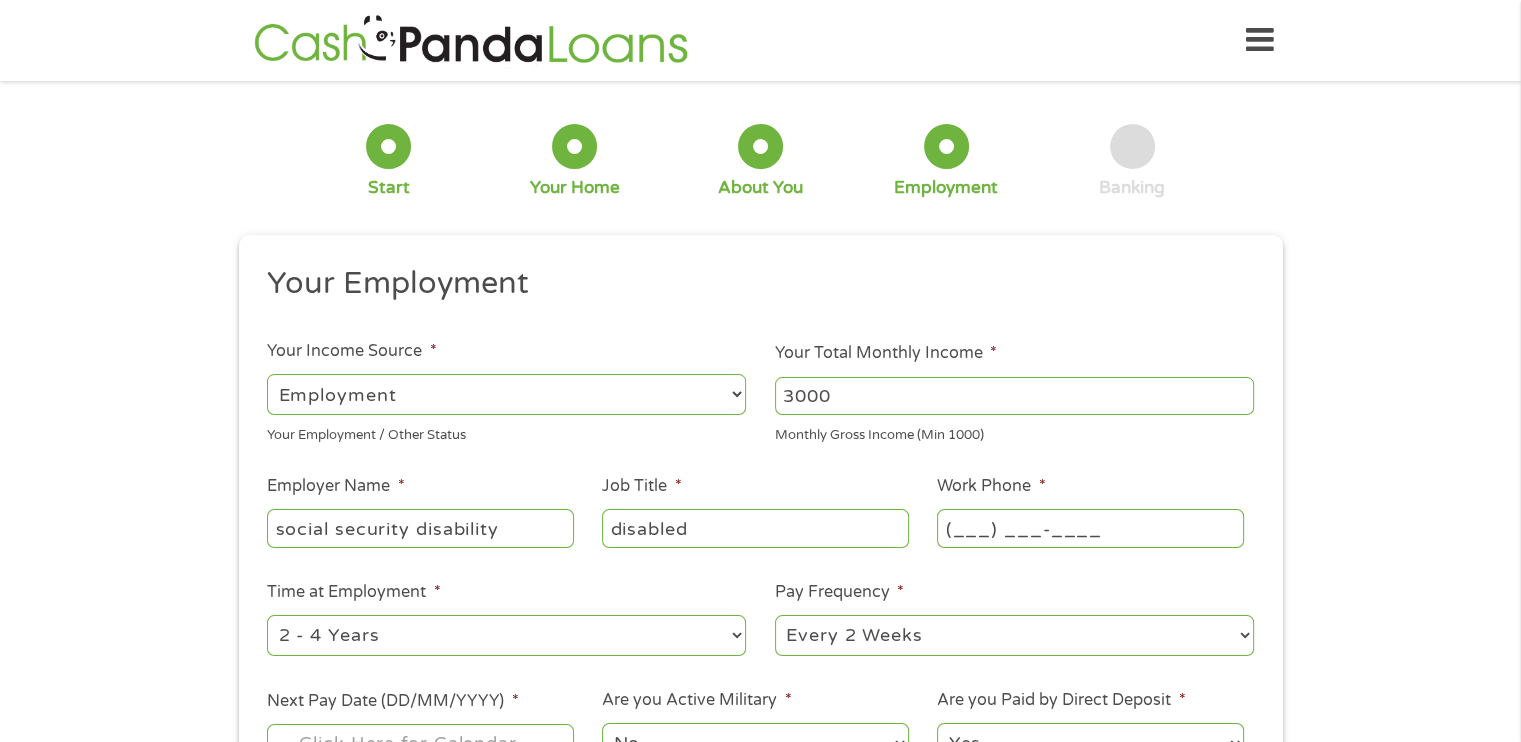 click on "(___) ___-____" at bounding box center [1090, 528] 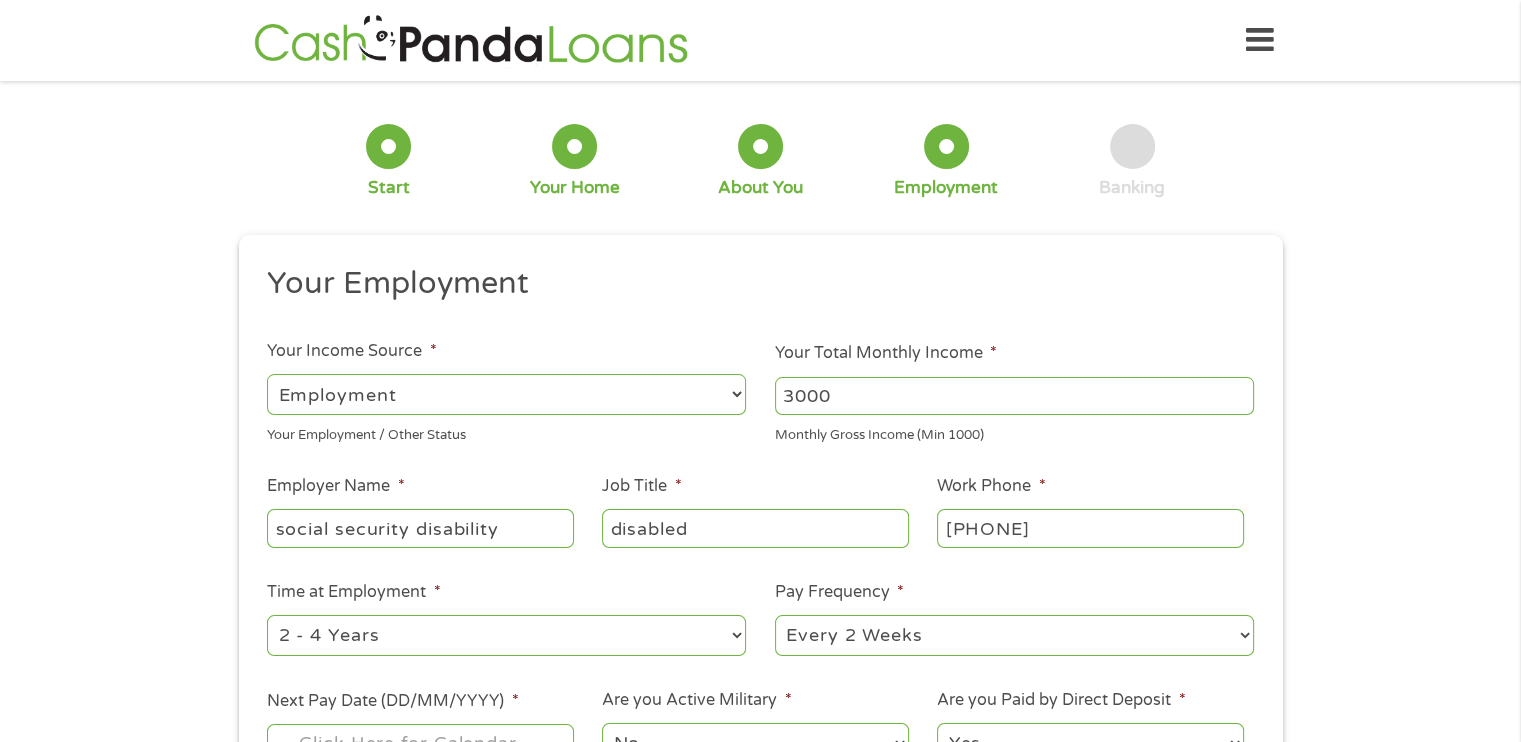 type on "[PHONE]" 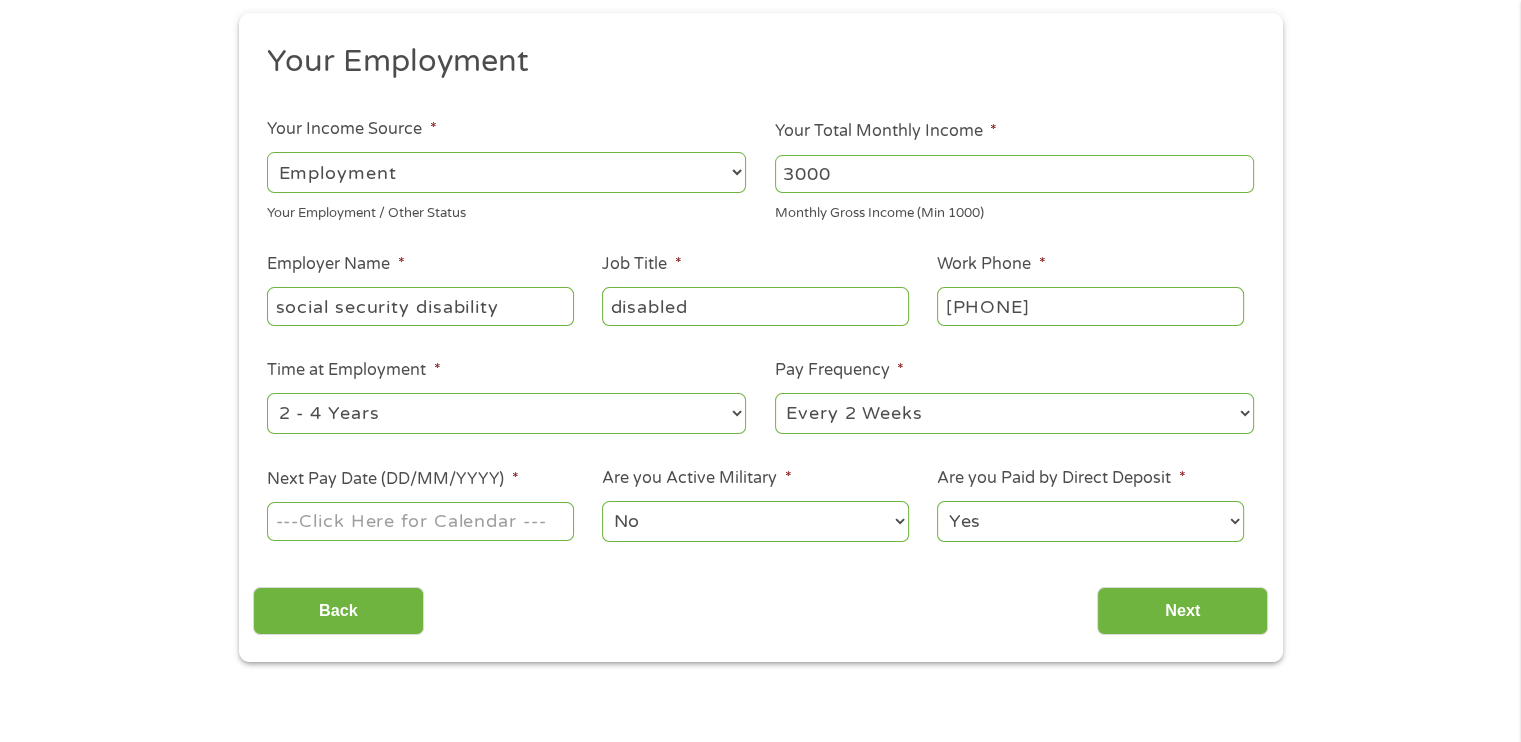scroll, scrollTop: 220, scrollLeft: 0, axis: vertical 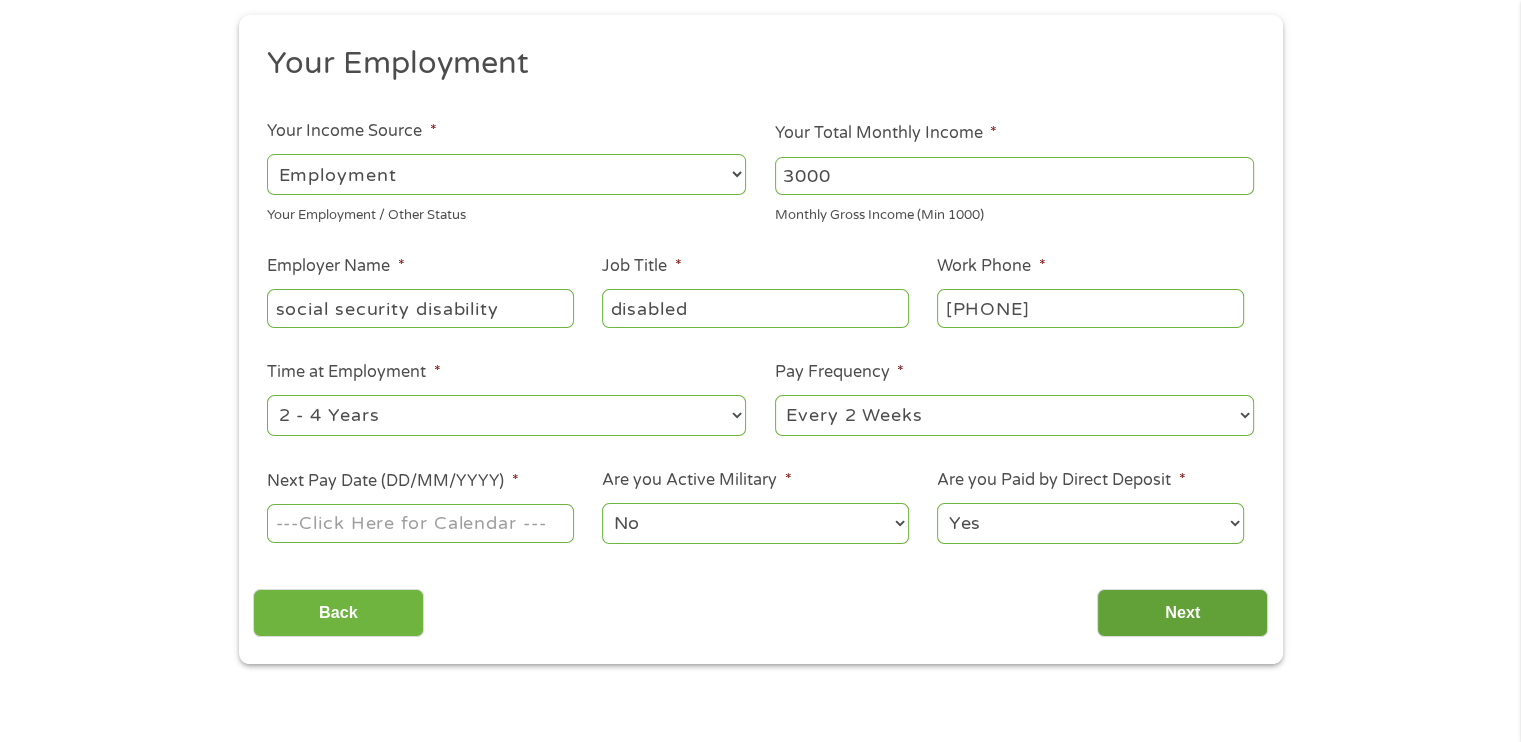 click on "Next" at bounding box center [1182, 613] 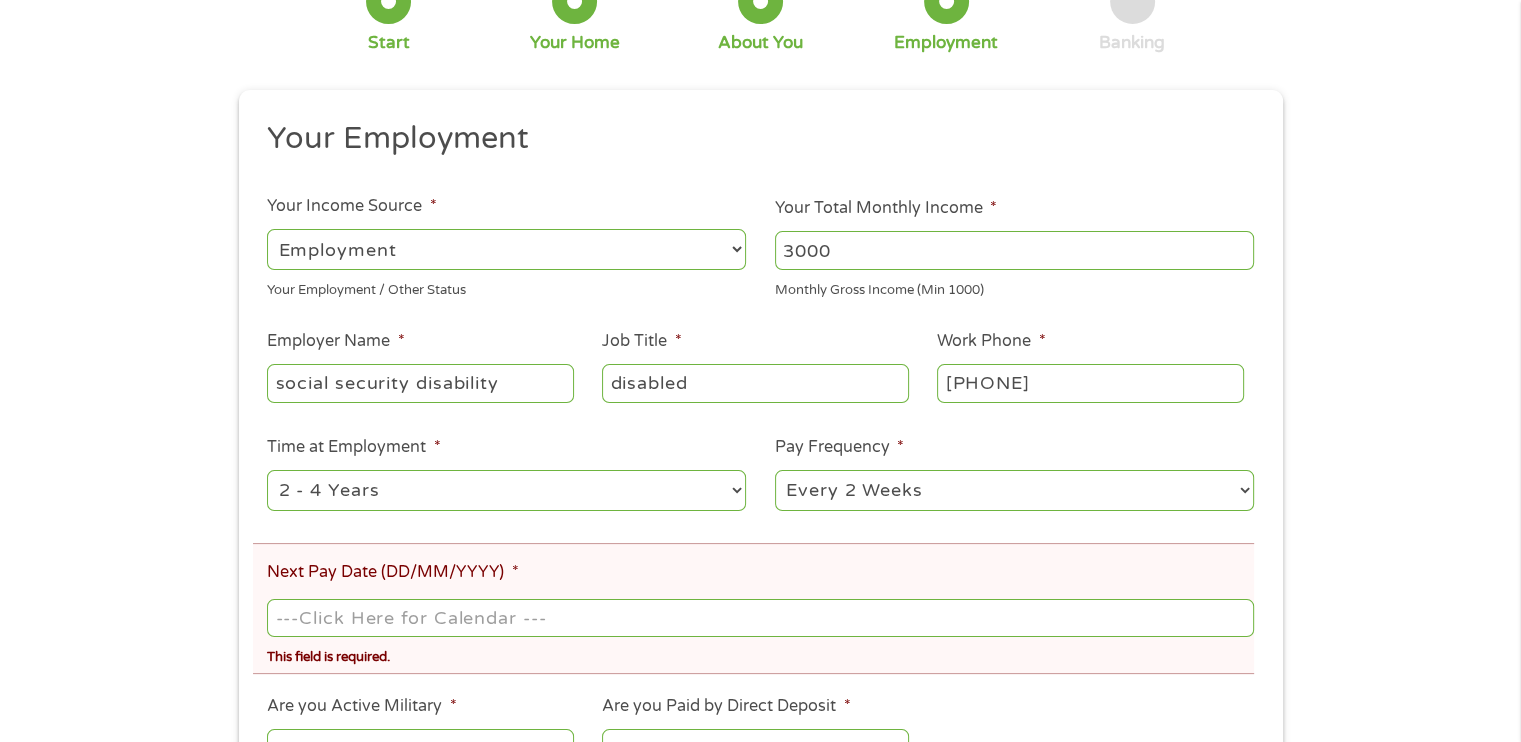 scroll, scrollTop: 8, scrollLeft: 8, axis: both 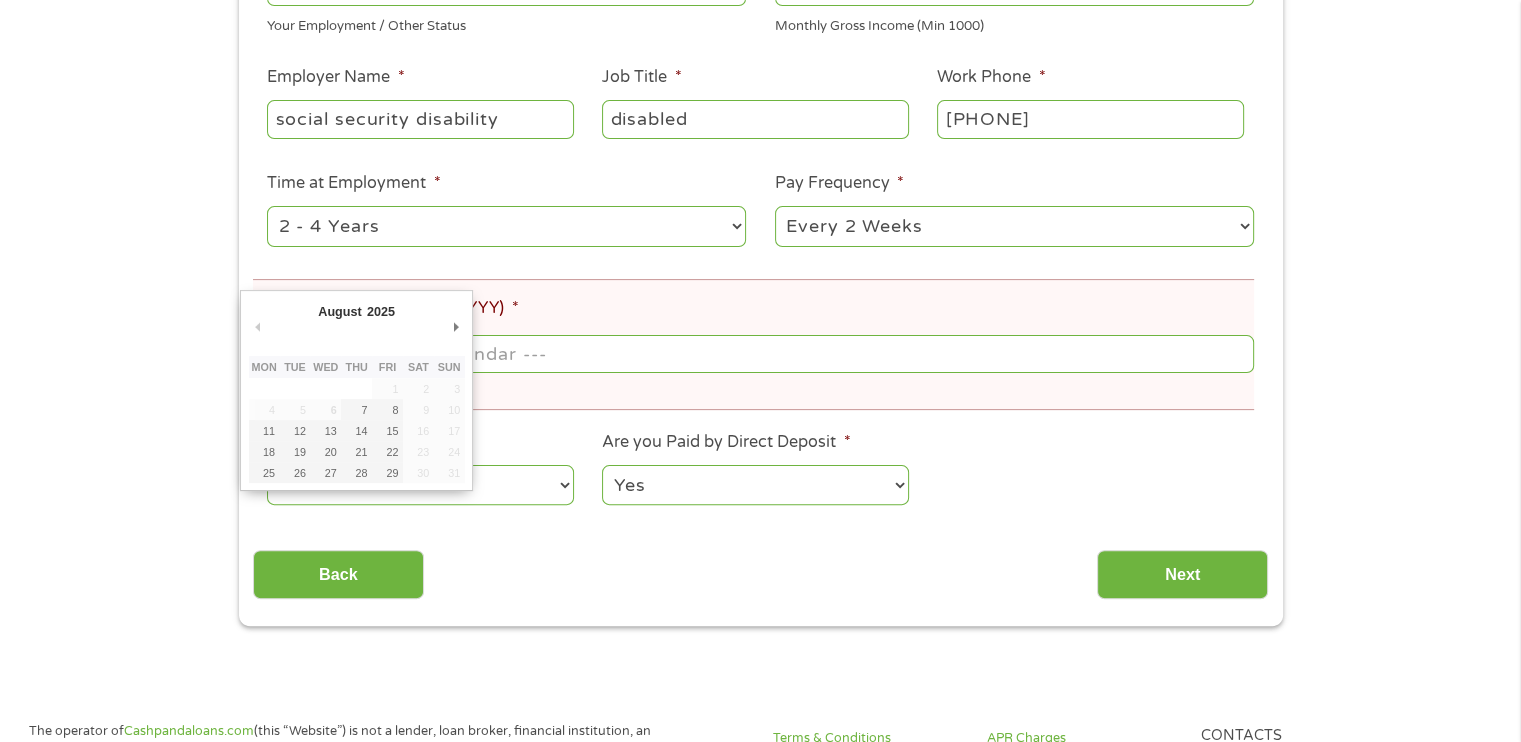 click on "Next Pay Date (DD/MM/YYYY) *" at bounding box center (760, 354) 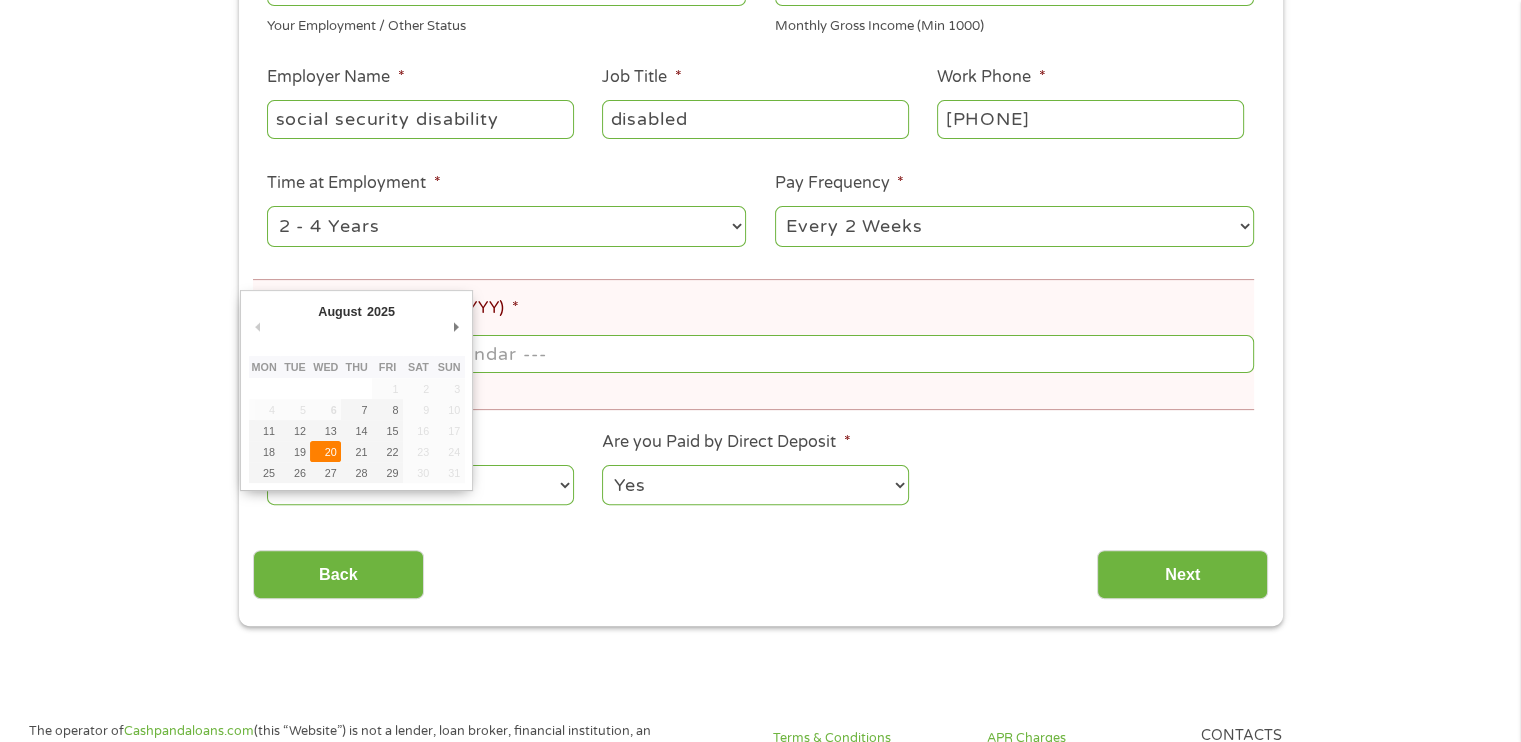 type on "20/08/2025" 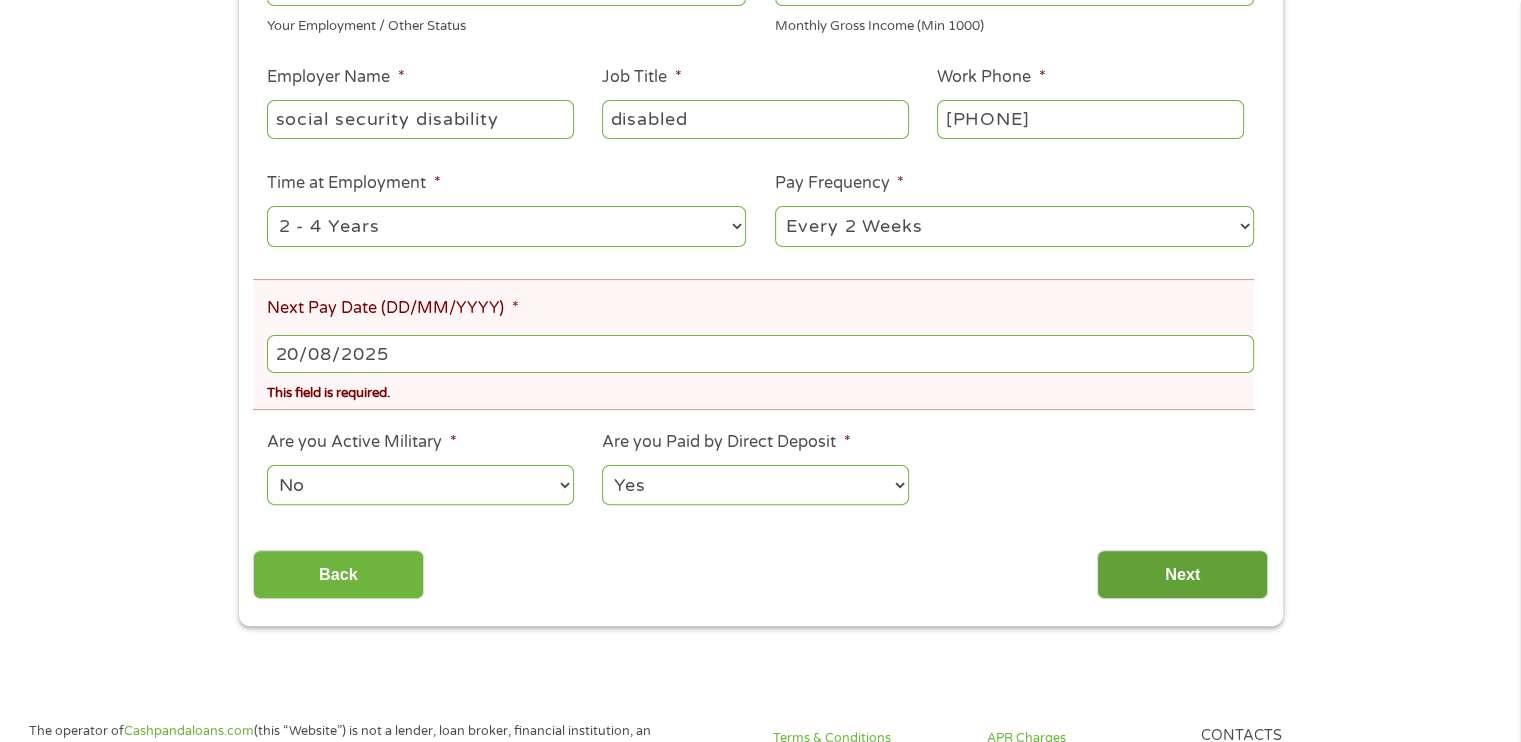 click on "Next" at bounding box center [1182, 574] 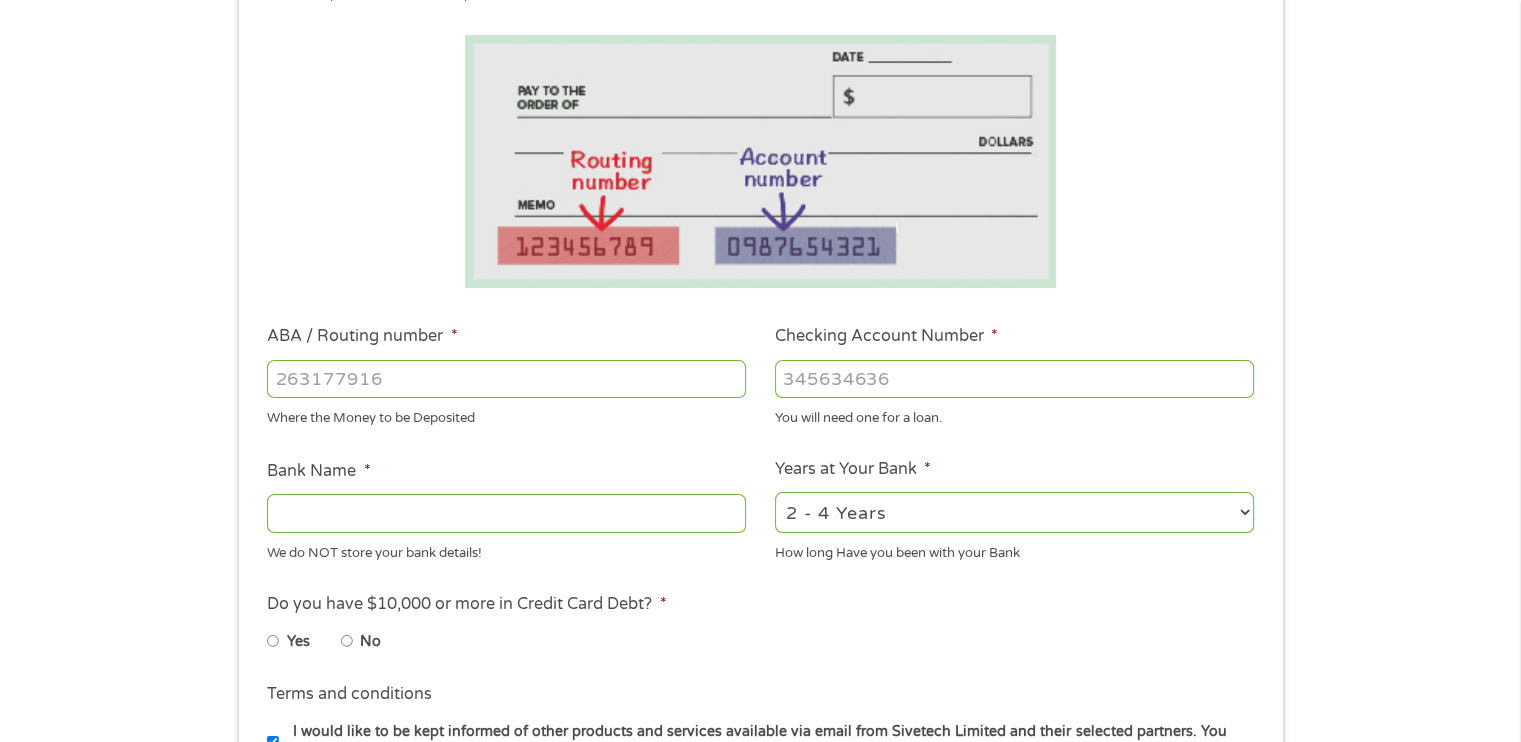 scroll, scrollTop: 8, scrollLeft: 8, axis: both 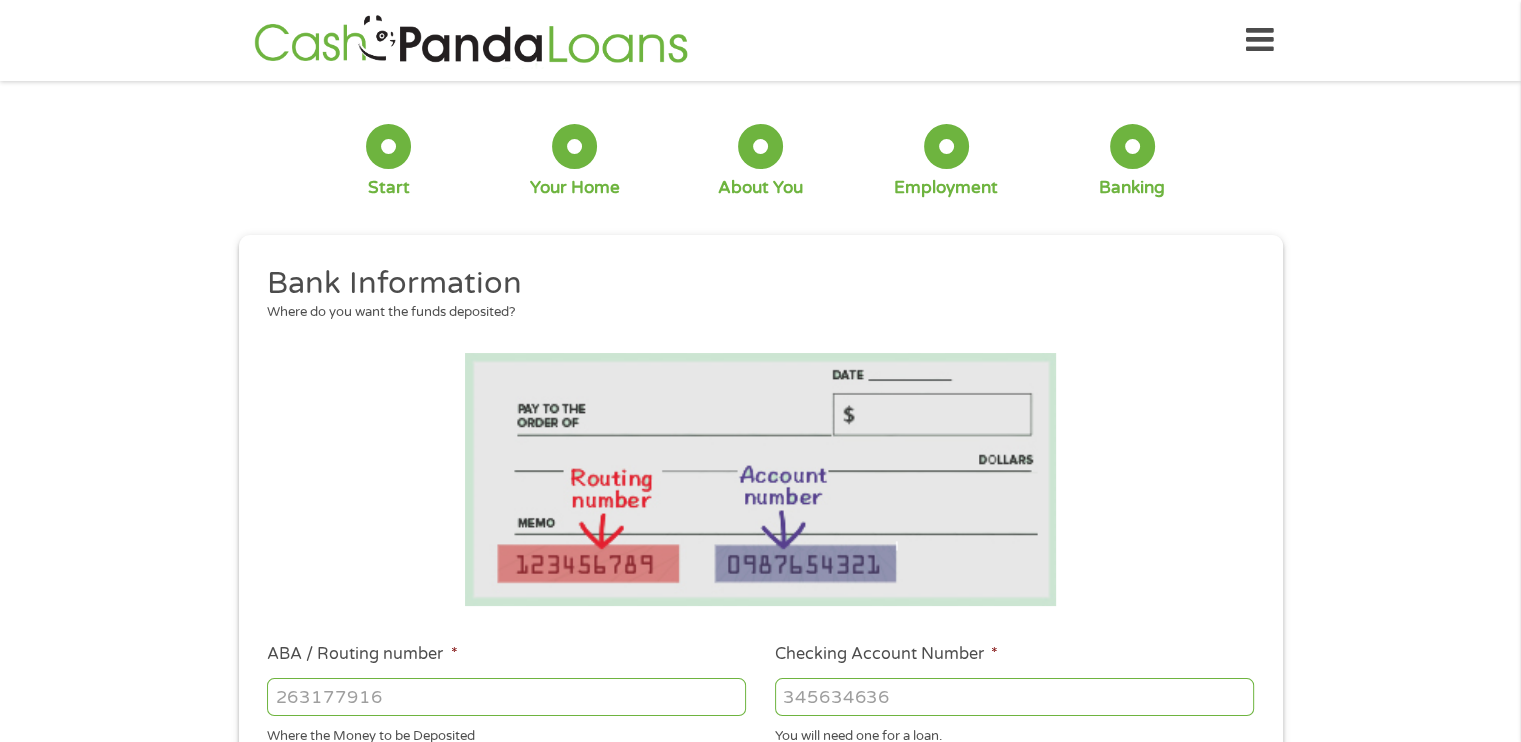 click at bounding box center [760, 479] 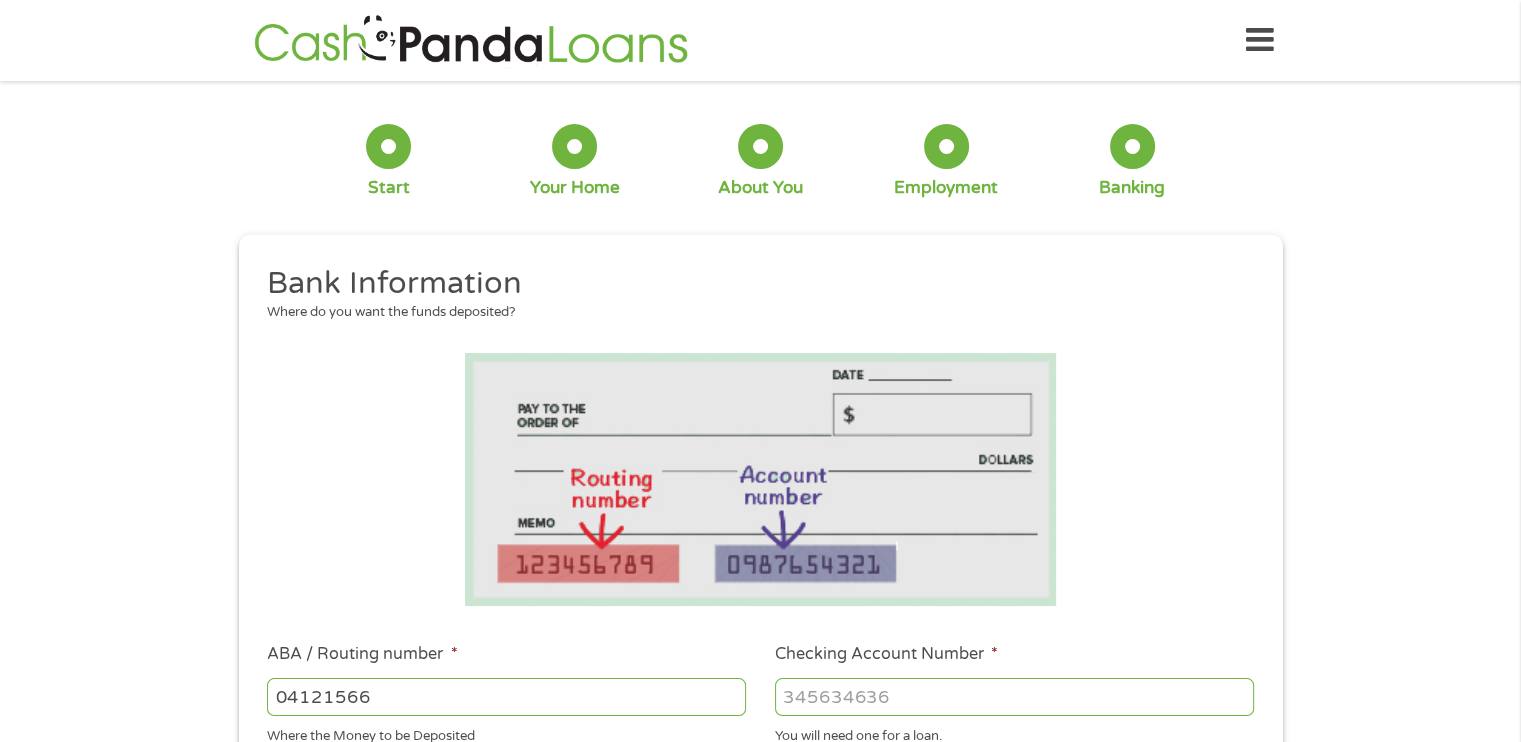 type on "041215663" 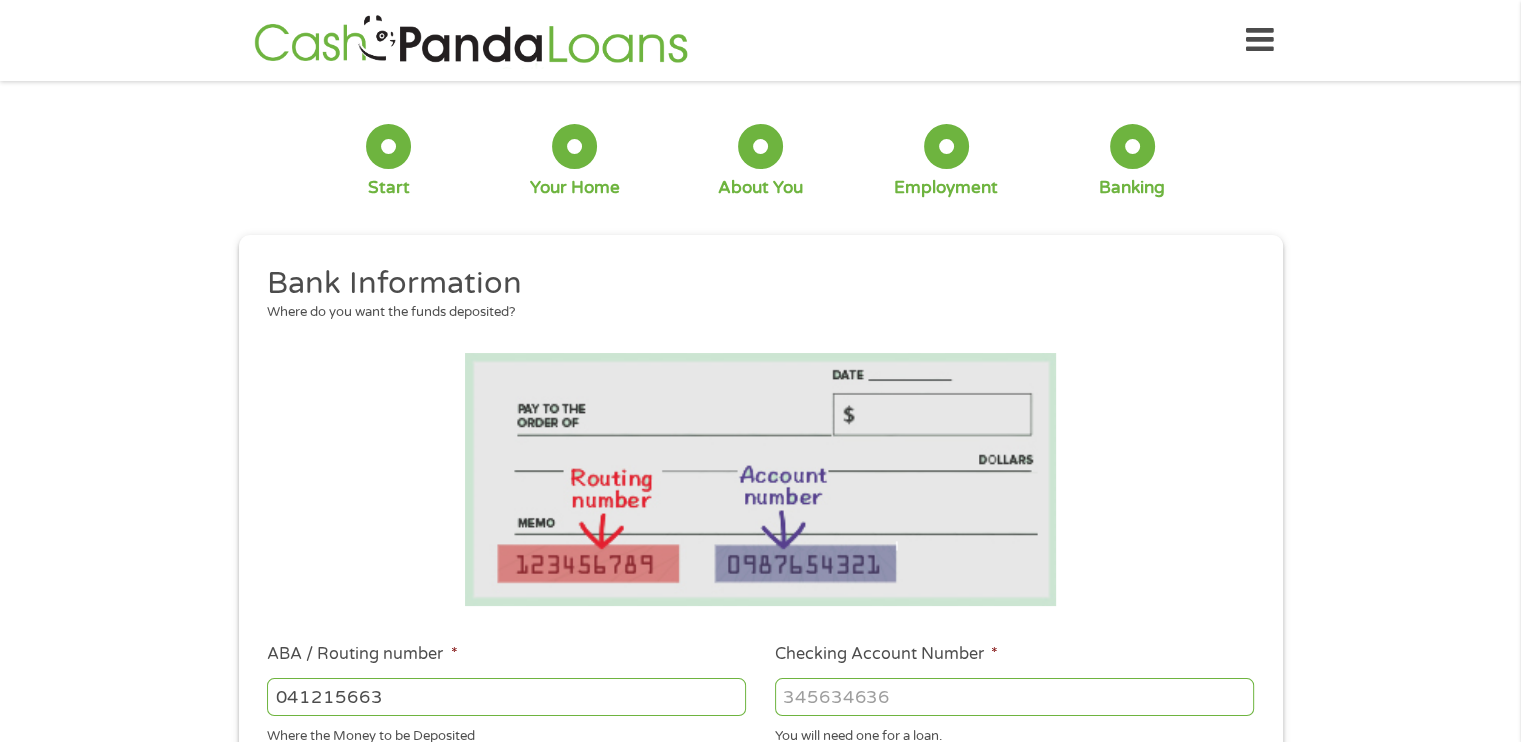 type on "SUTTON BANK" 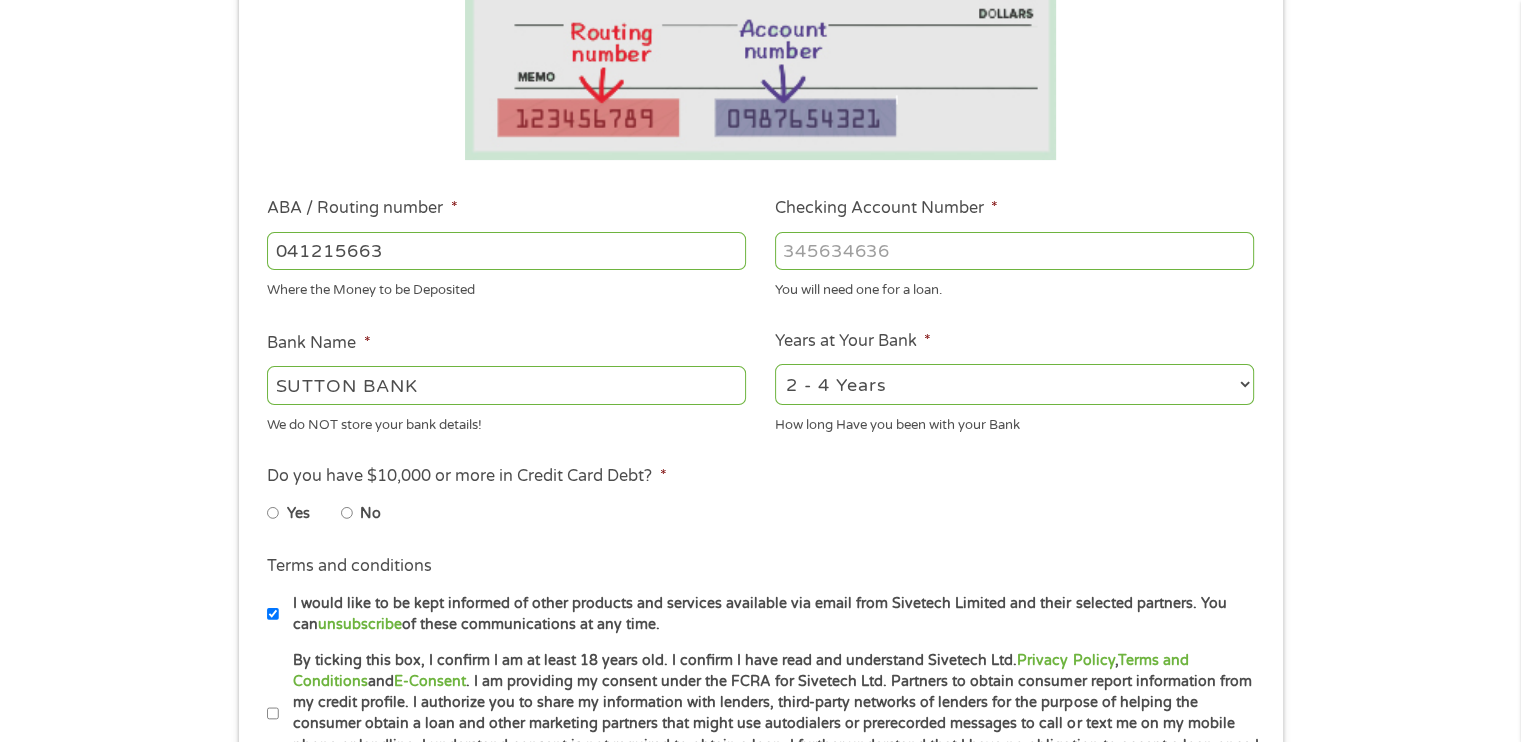 scroll, scrollTop: 456, scrollLeft: 0, axis: vertical 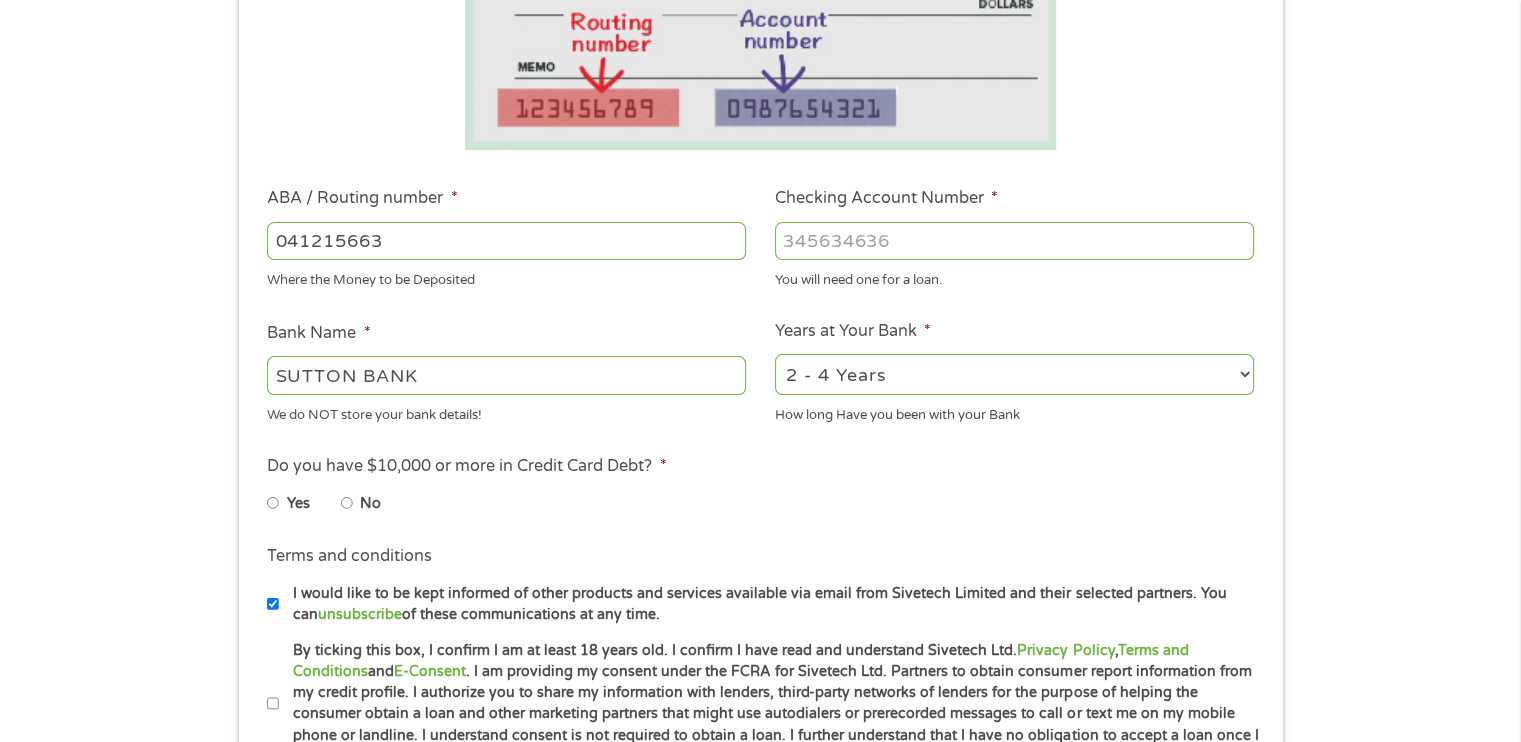 type on "[NUMBER]" 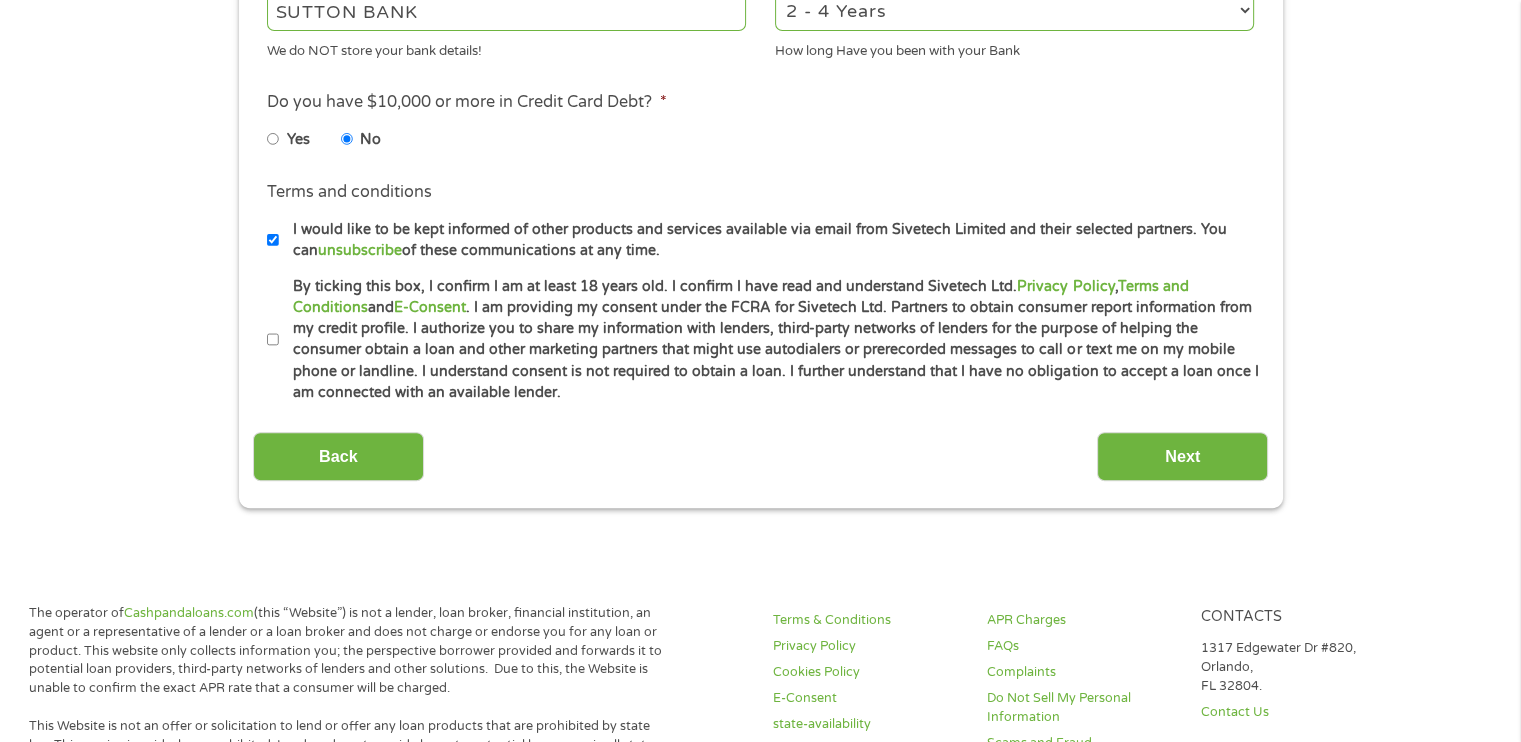 scroll, scrollTop: 826, scrollLeft: 0, axis: vertical 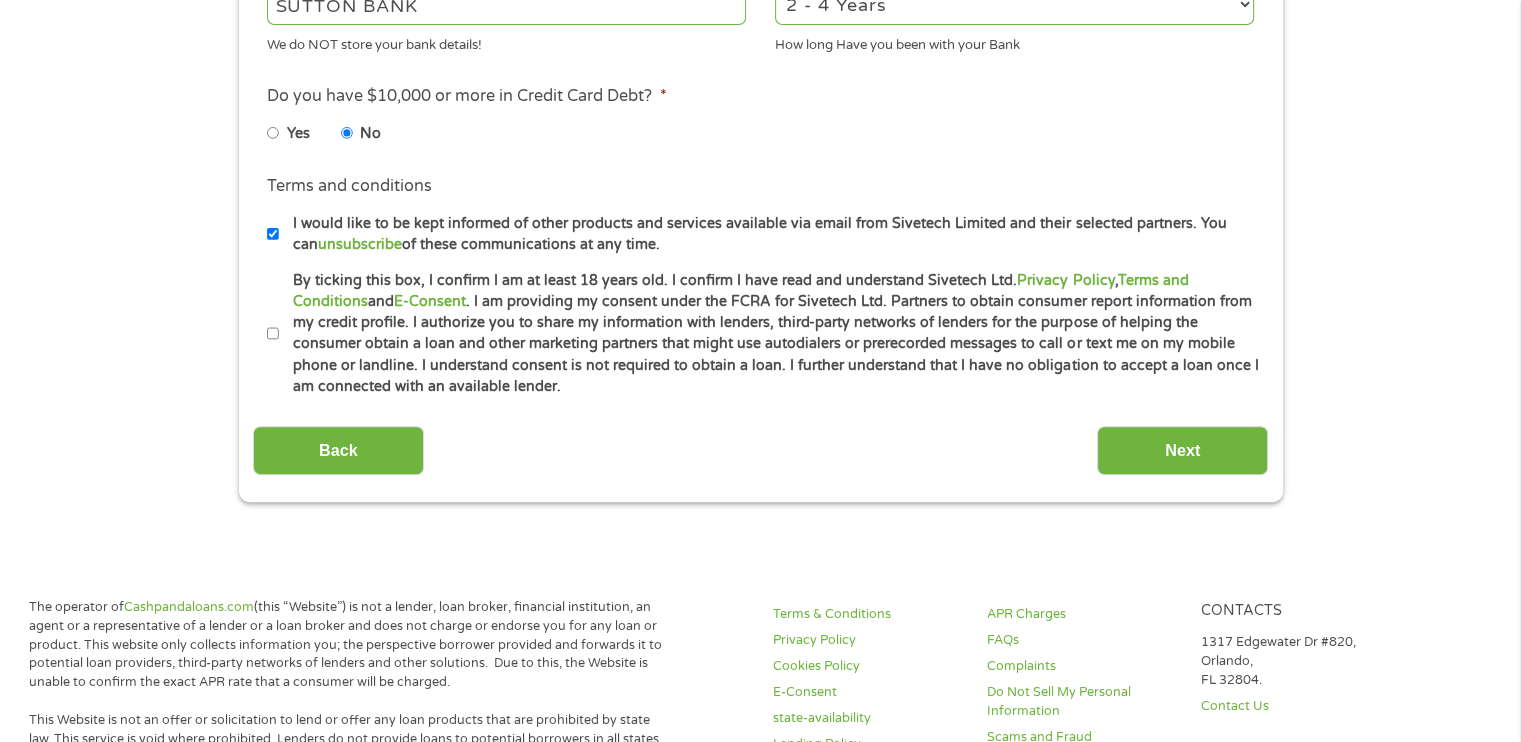 click on "By ticking this box, I confirm I am at least 18 years old. I confirm I have read and understand Sivetech Ltd.  Privacy Policy ,  Terms and Conditions  and  E-Consent . I am providing my consent under the FCRA for Sivetech Ltd. Partners to obtain consumer report information from my credit profile. I authorize you to share my information with lenders, third-party networks of lenders for the purpose of helping the consumer obtain a loan and other marketing partners that might use autodialers or prerecorded messages to call or text me on my mobile phone or landline. I understand consent is not required to obtain a loan. I further understand that I have no obligation to accept a loan once I am connected with an available lender." at bounding box center [273, 334] 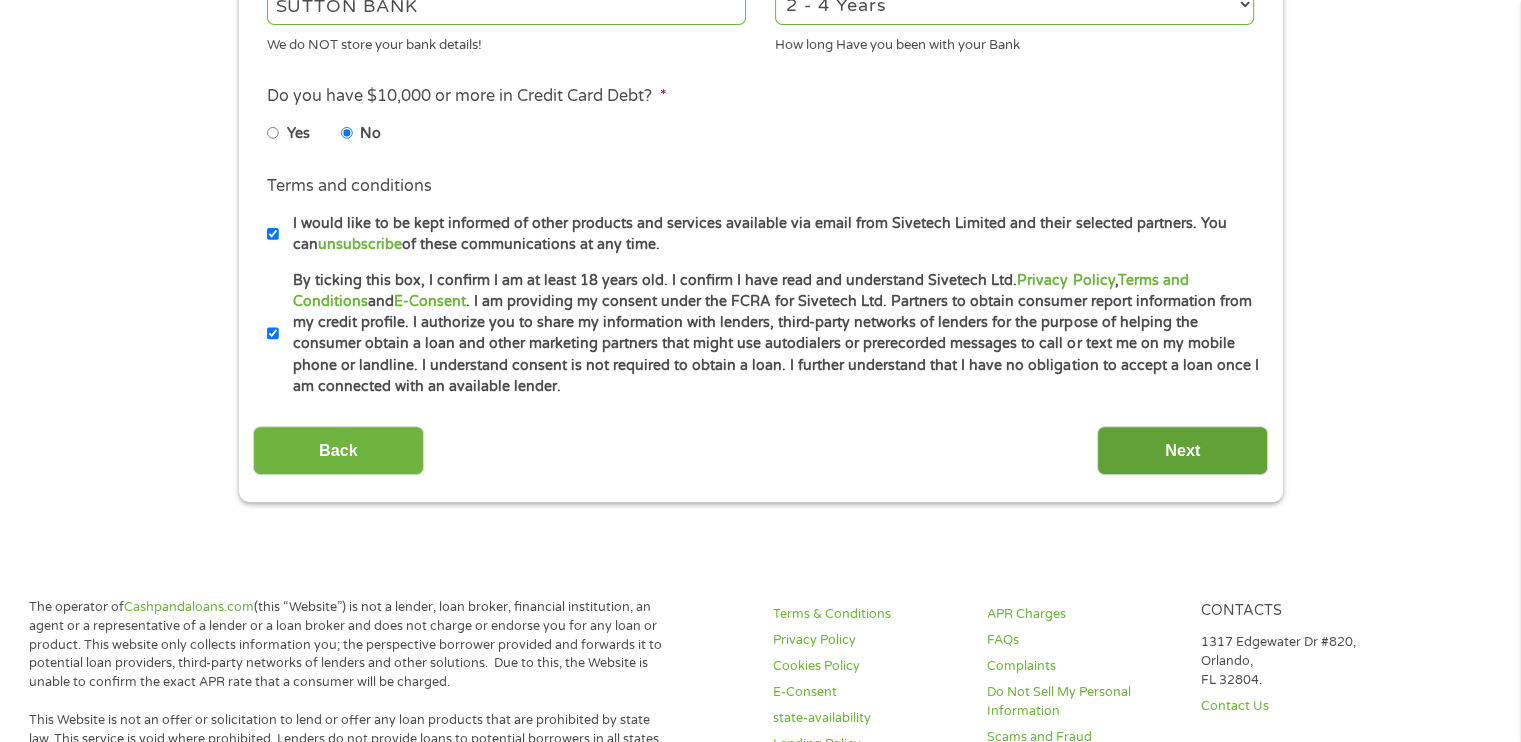 click on "Next" at bounding box center [1182, 450] 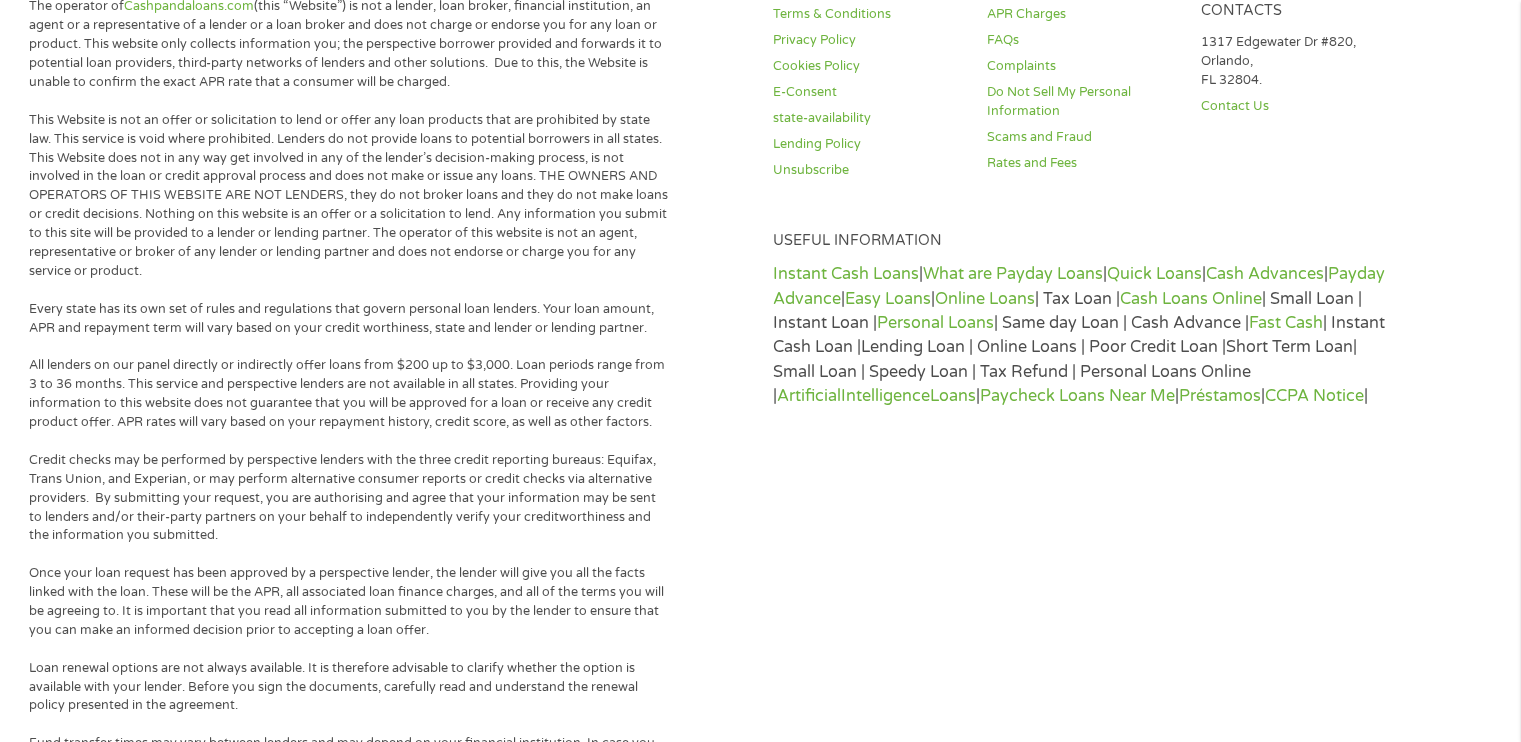 scroll, scrollTop: 8, scrollLeft: 8, axis: both 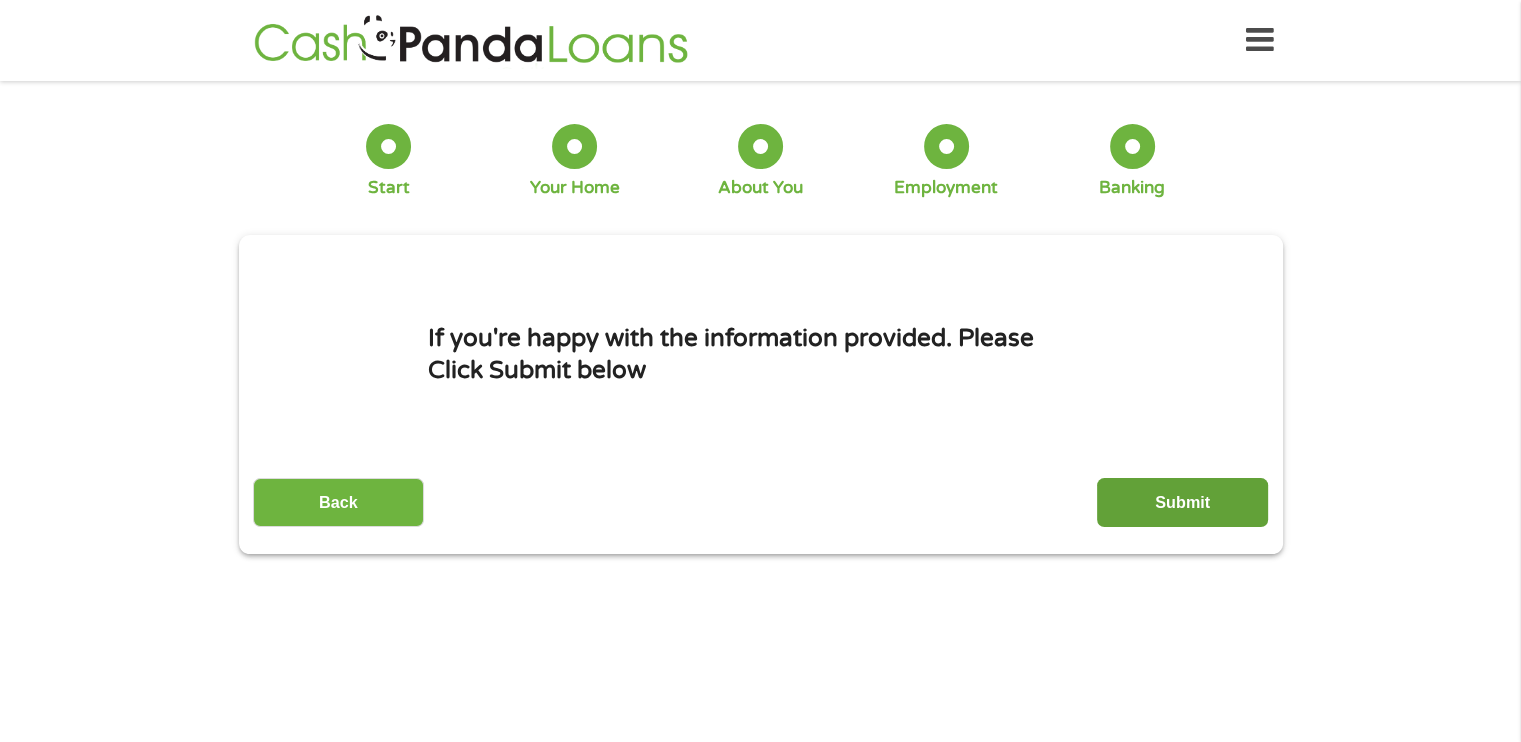 click on "Submit" at bounding box center [1182, 502] 